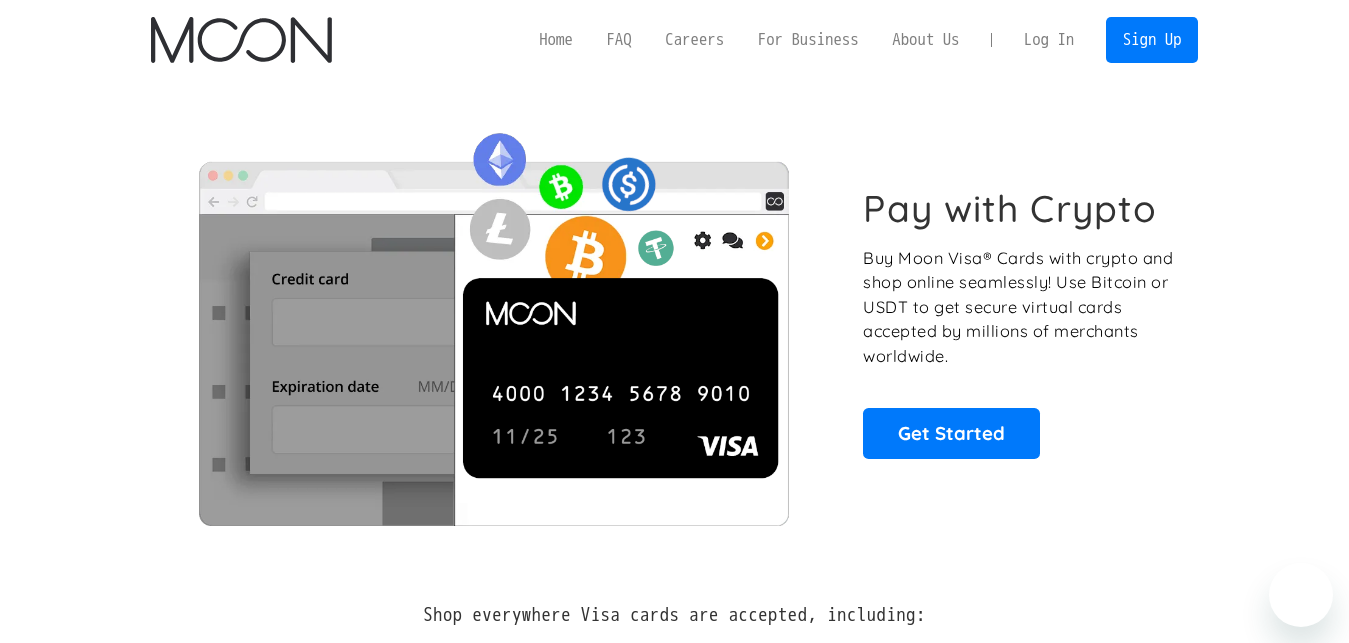 scroll, scrollTop: 0, scrollLeft: 0, axis: both 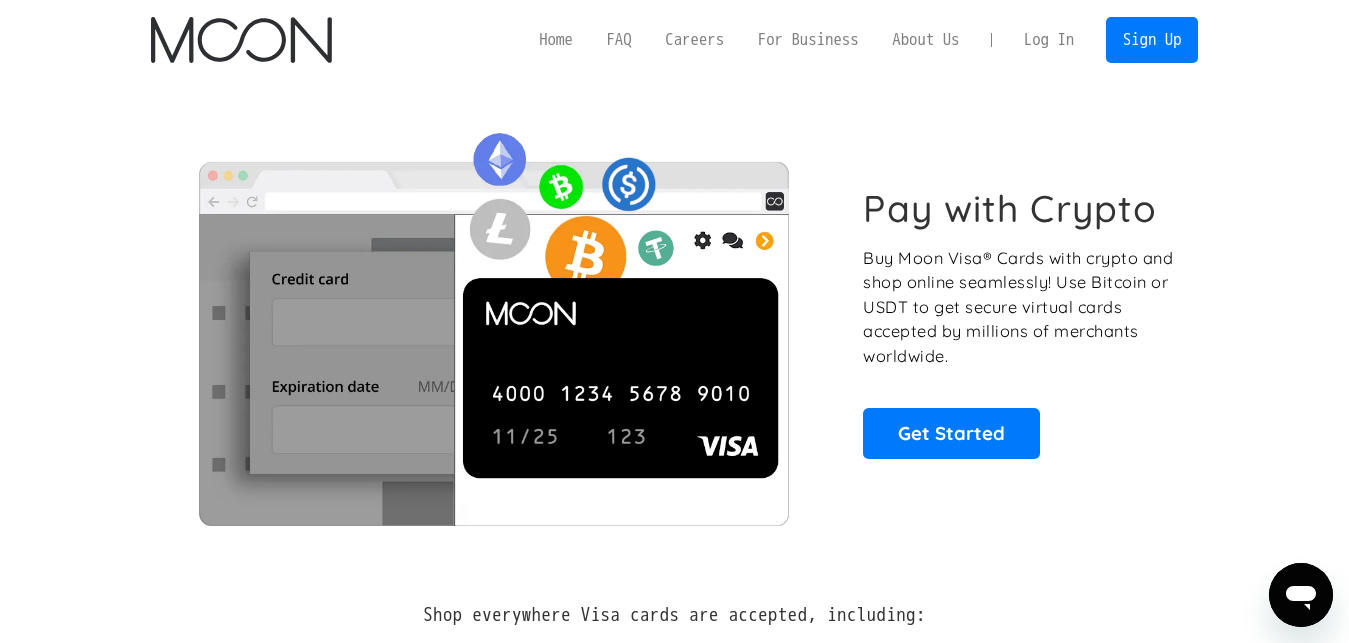click on "Log In" at bounding box center (1049, 40) 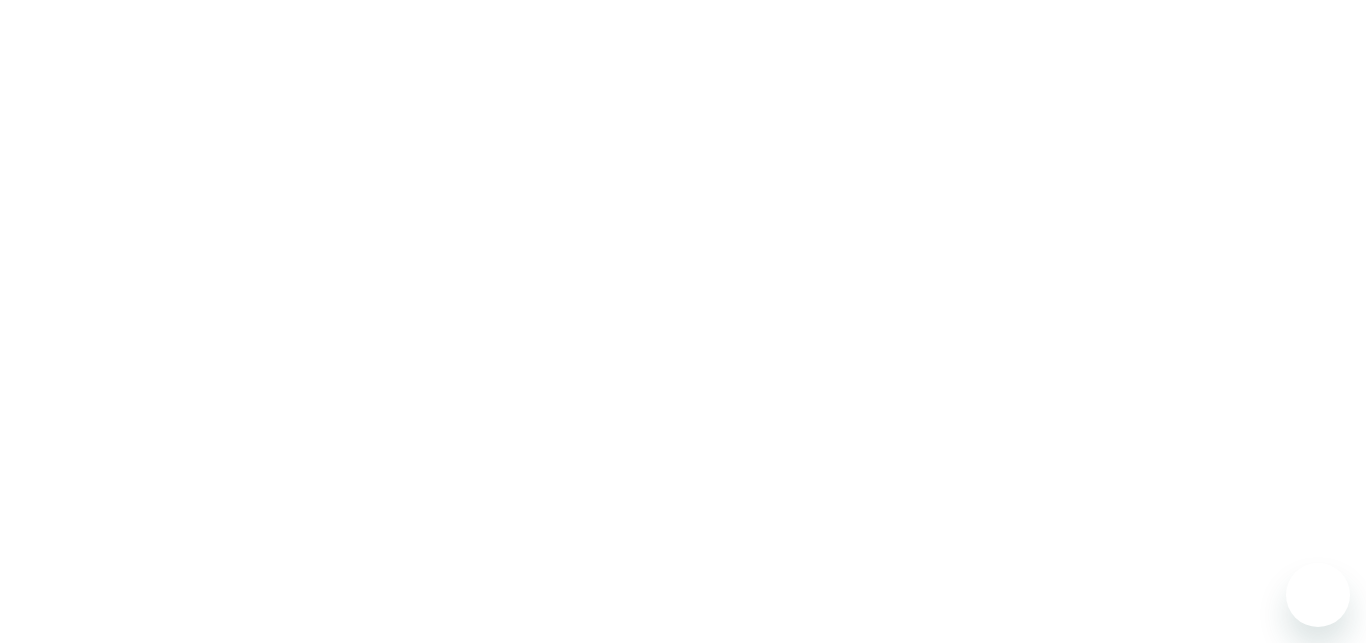 scroll, scrollTop: 0, scrollLeft: 0, axis: both 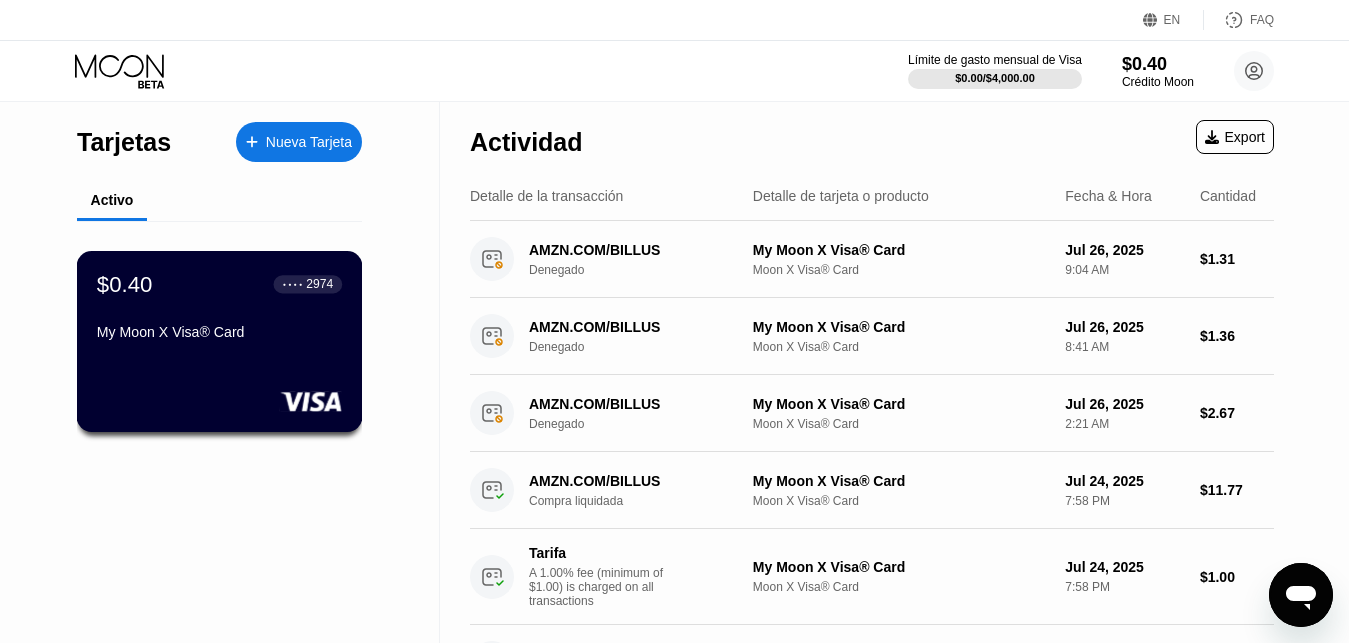 click on "My Moon X Visa® Card" at bounding box center [219, 332] 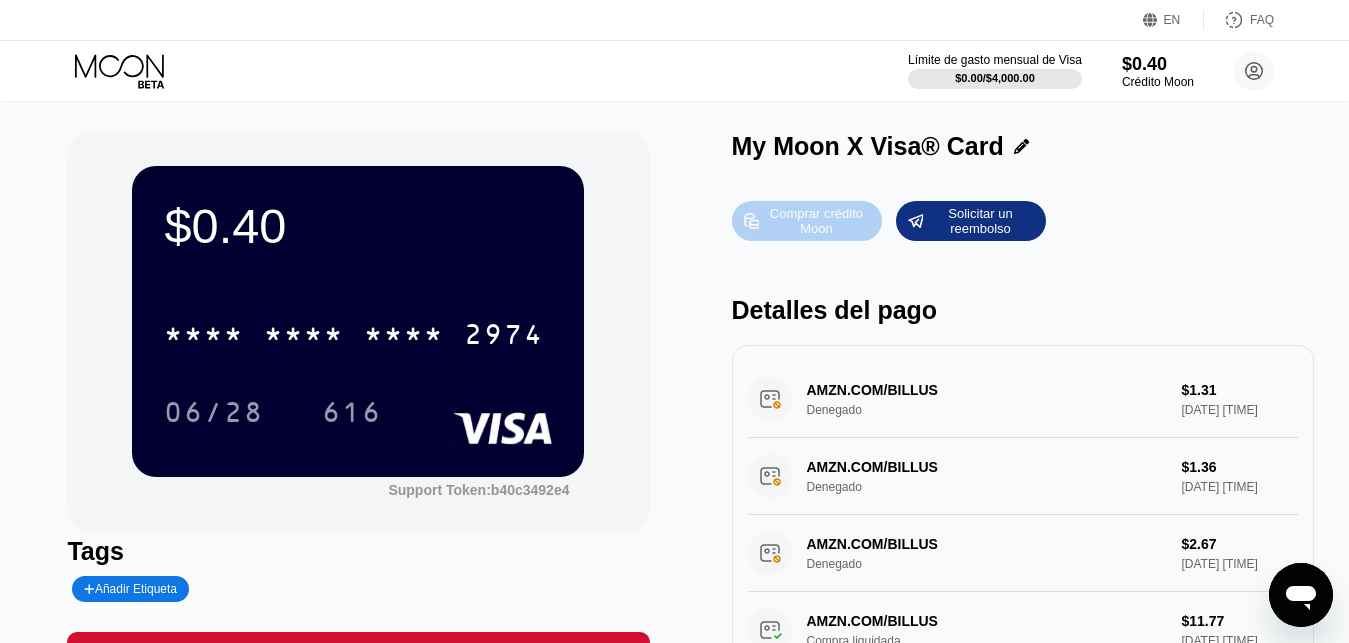 click on "Comprar crédito Moon" at bounding box center (816, 221) 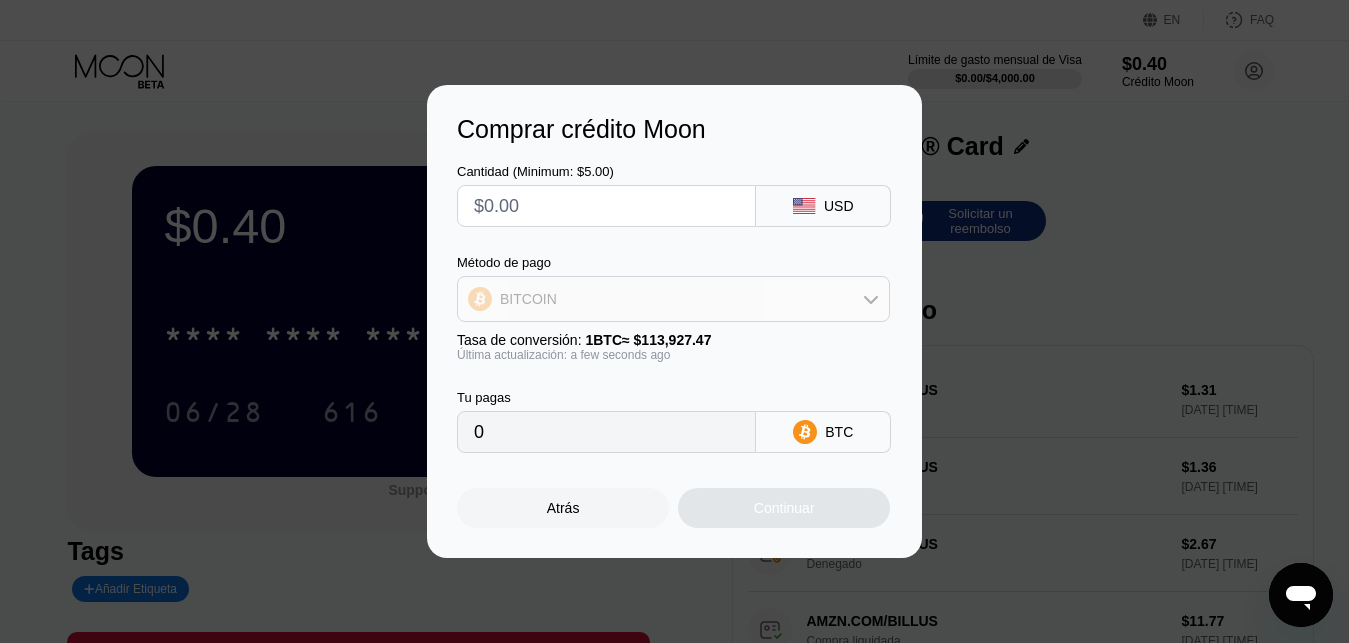click on "BITCOIN" at bounding box center [673, 299] 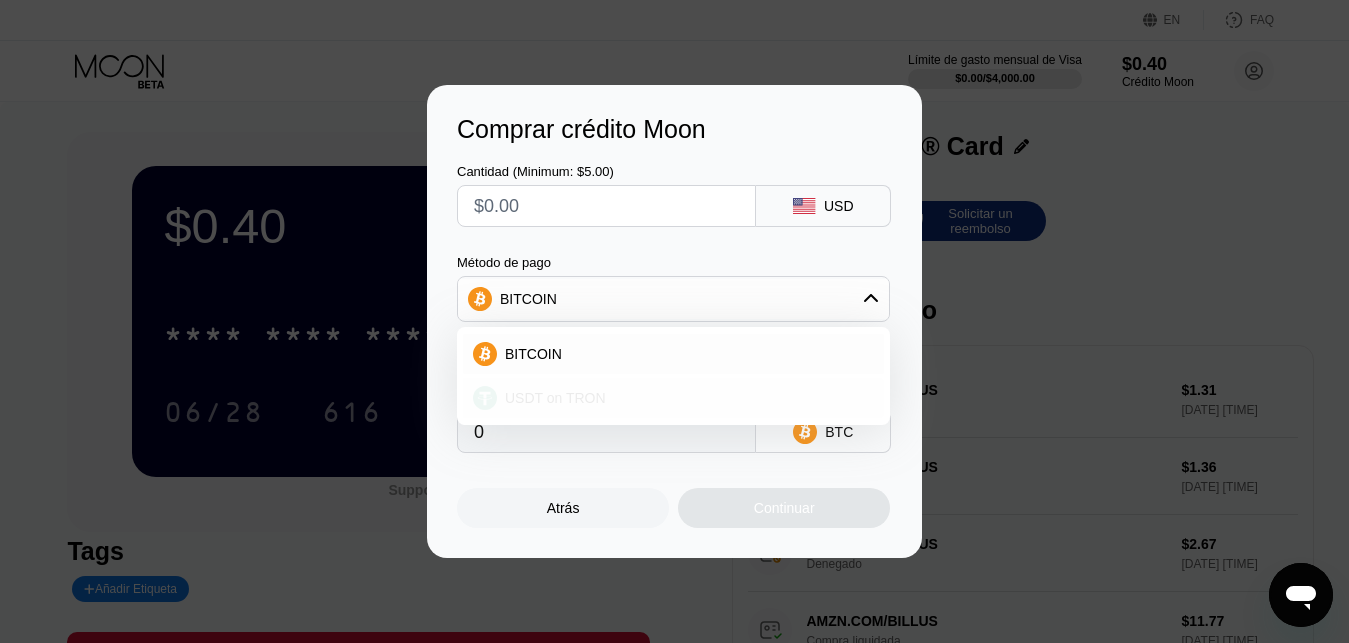 click on "USDT on TRON" at bounding box center [685, 398] 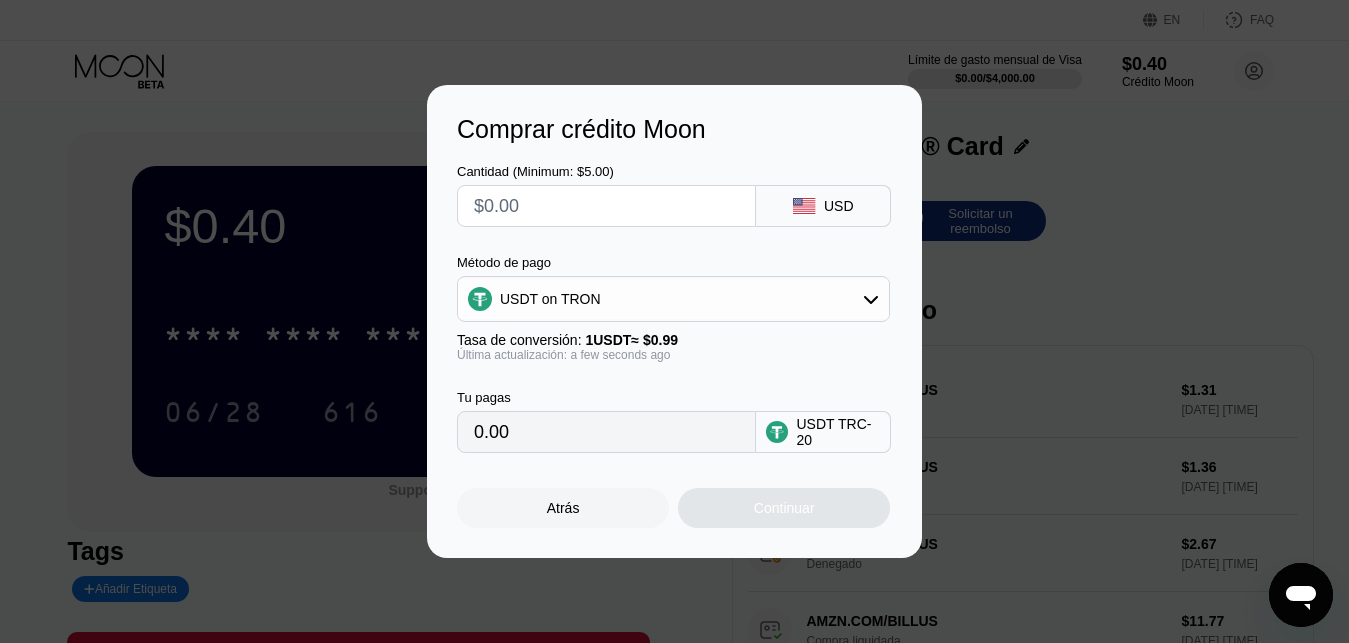 click on "0.00" at bounding box center [606, 432] 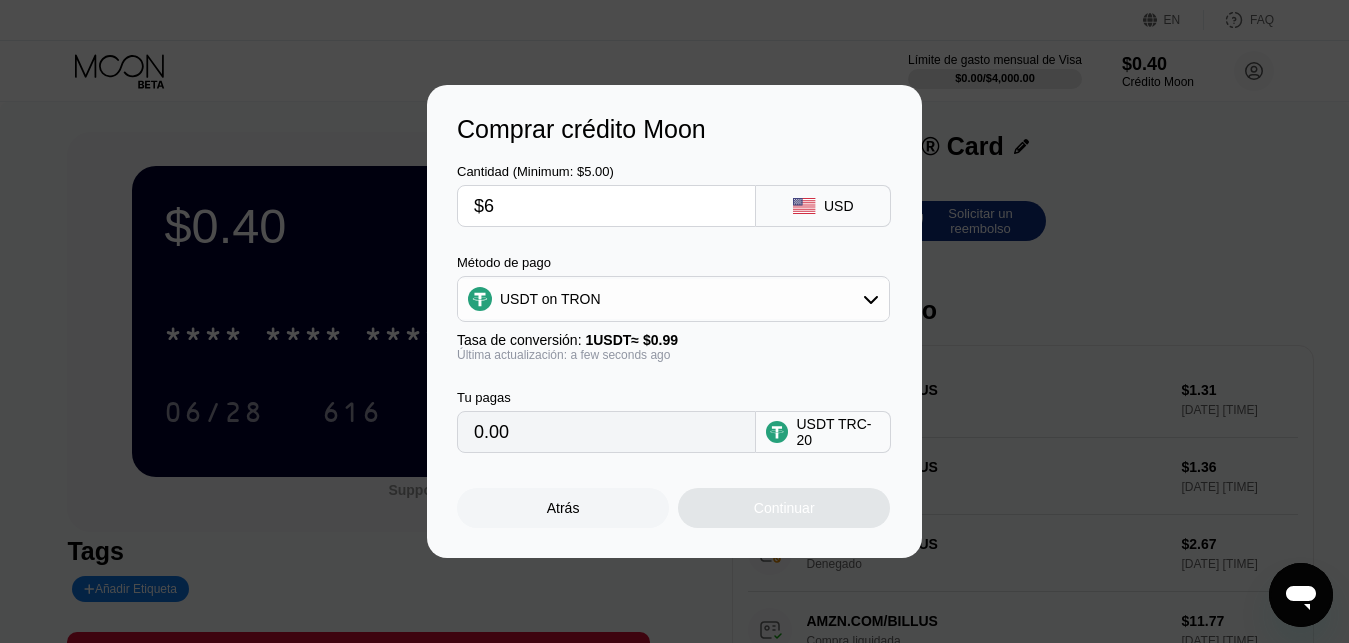 type on "$60" 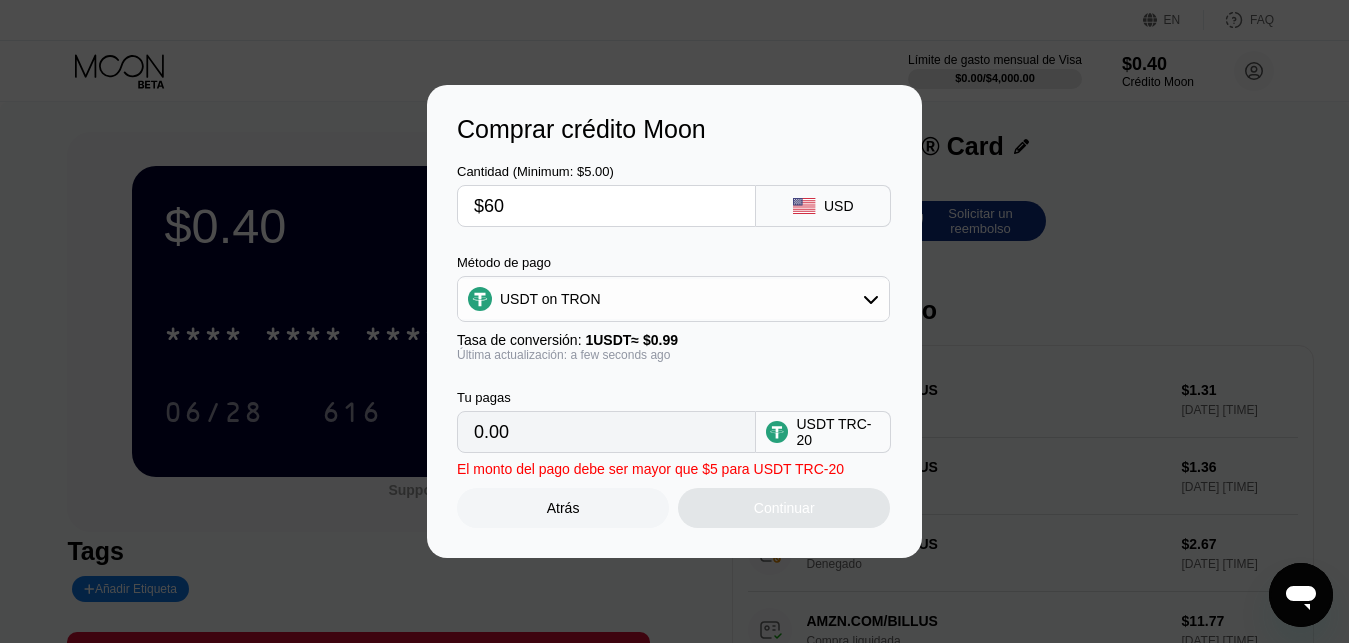 type on "60.61" 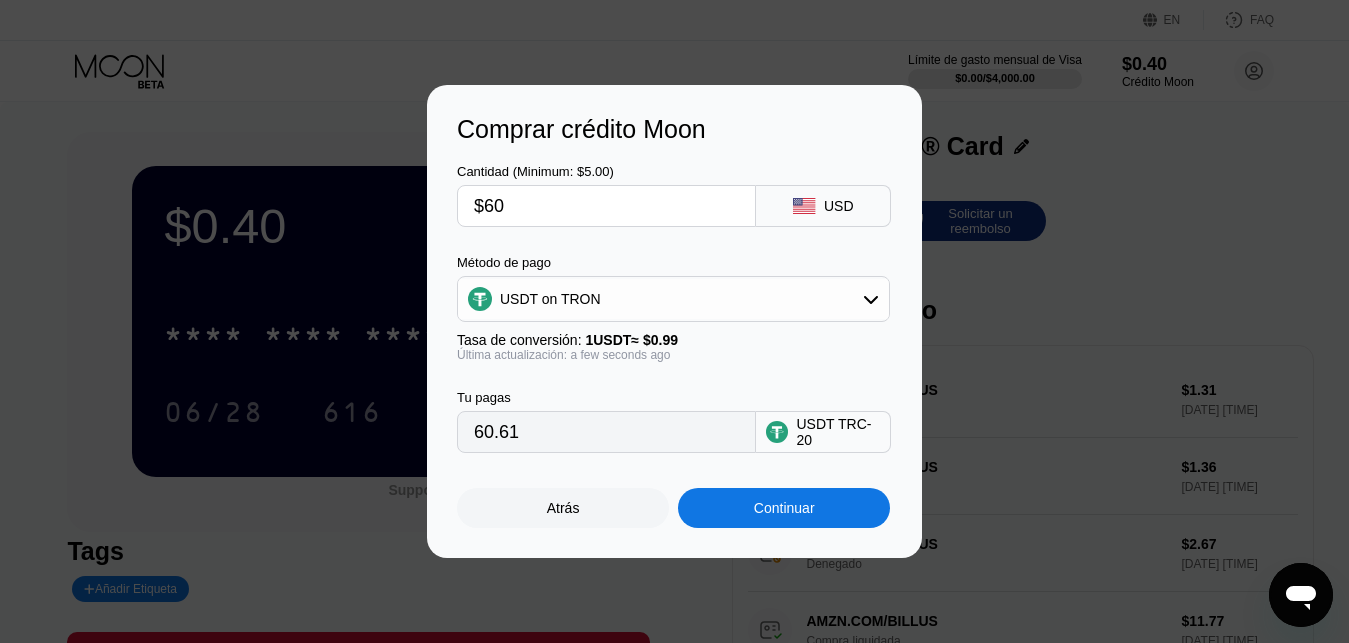 click on "$60" at bounding box center [606, 206] 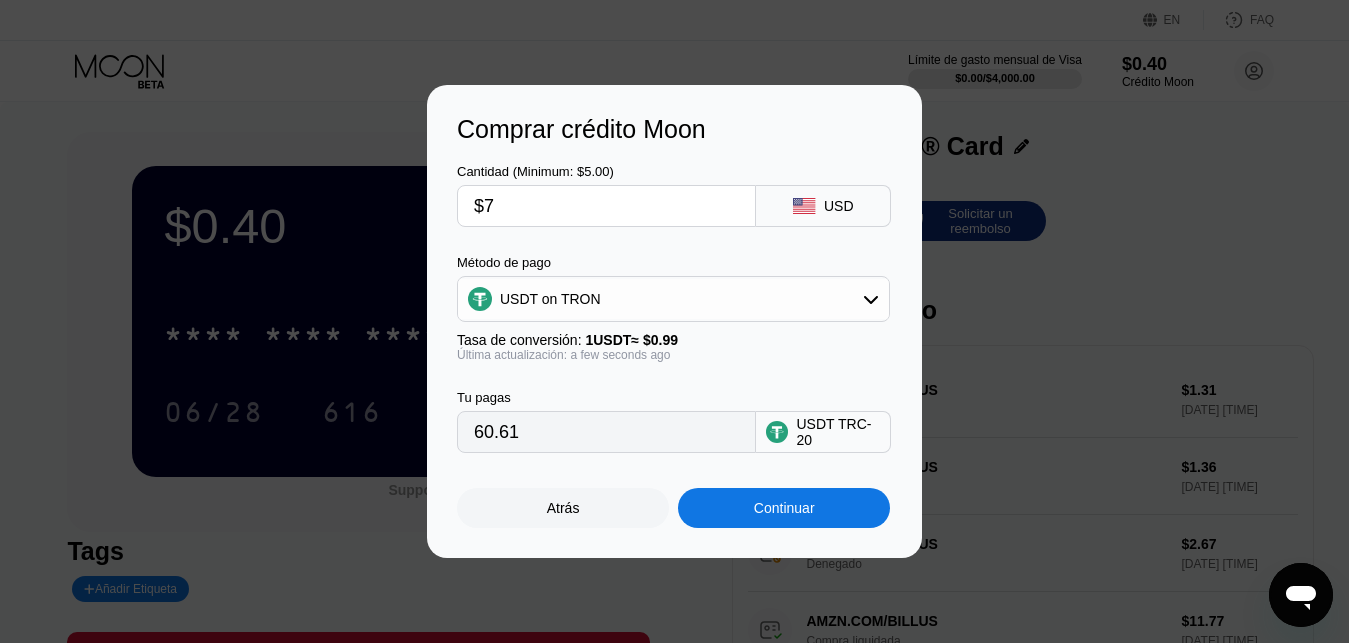 type on "$70" 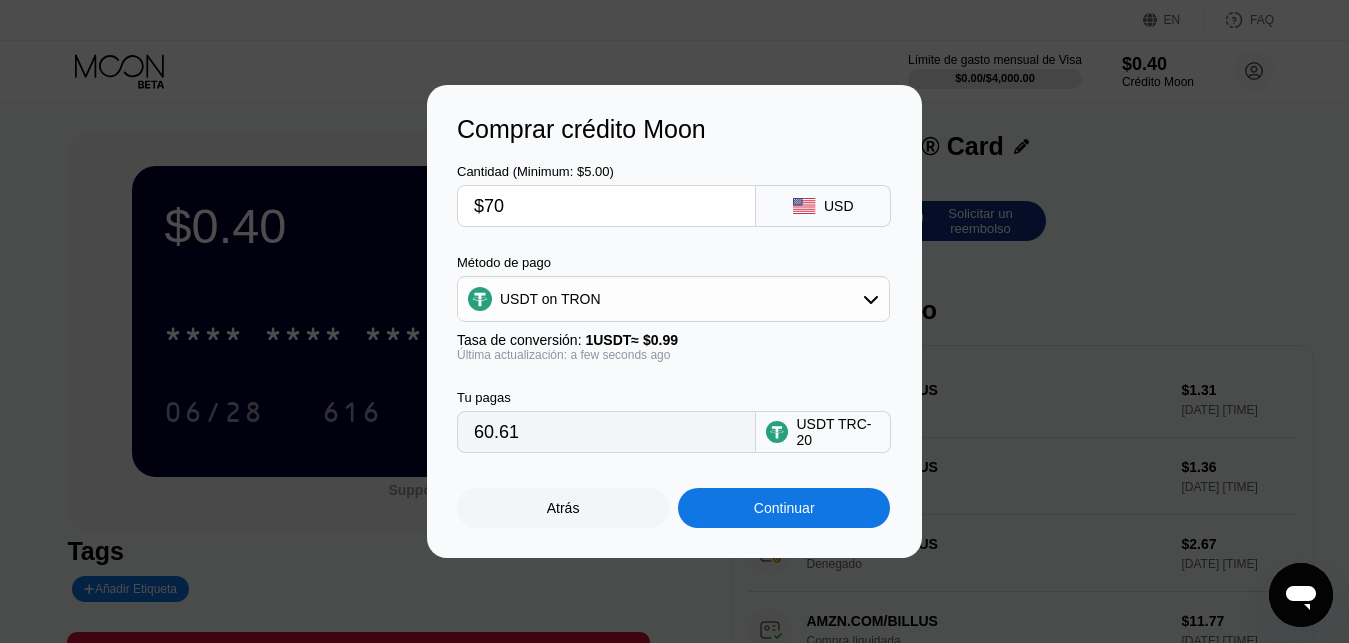 type on "70.71" 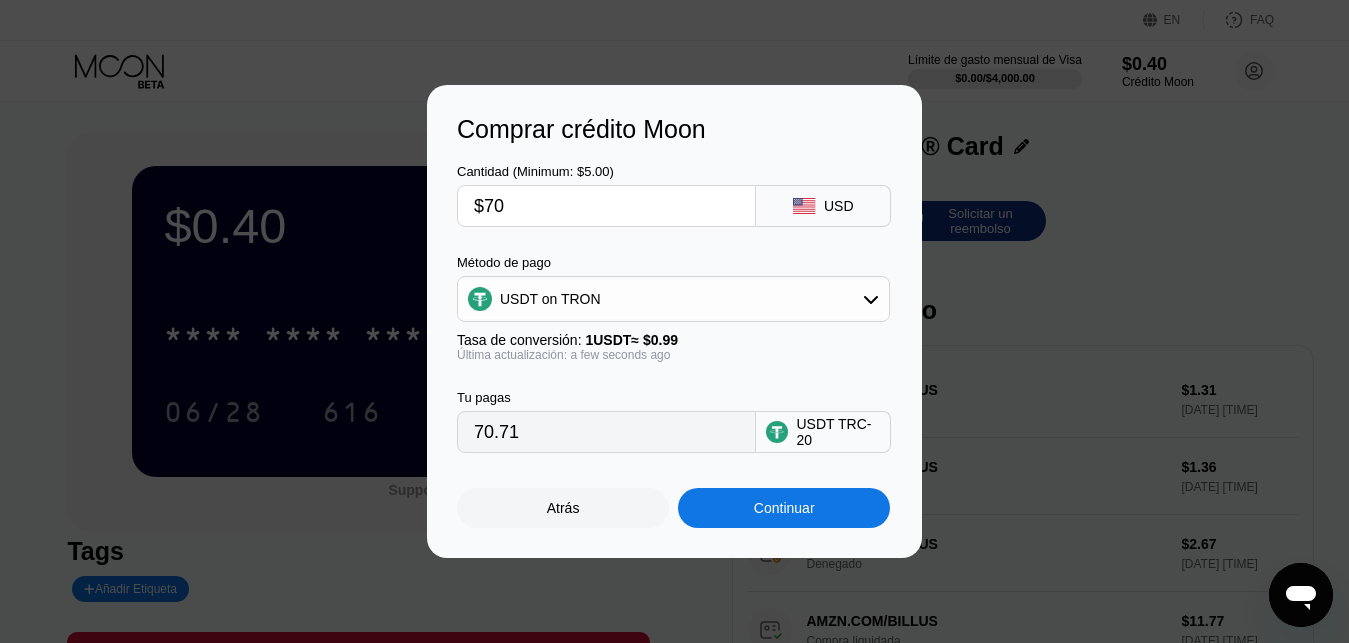 type on "$70" 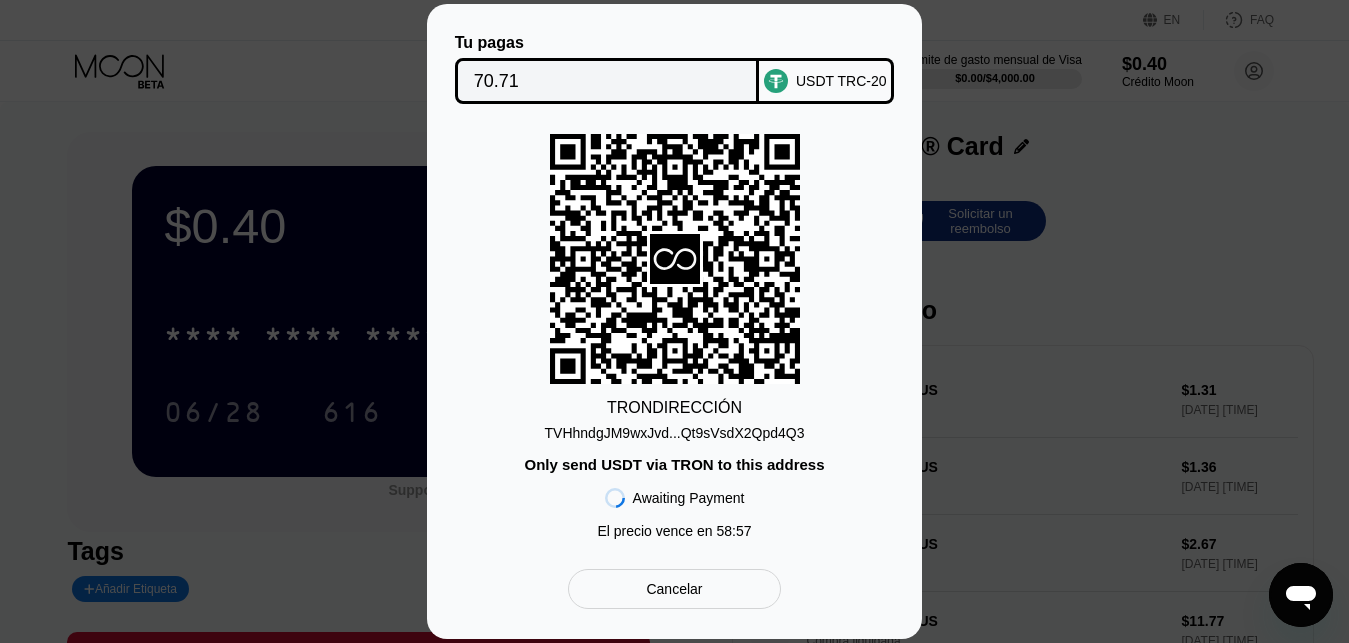 click on "TVHhndgJM9wxJvd...Qt9sVsdX2Qpd4Q3" at bounding box center [675, 433] 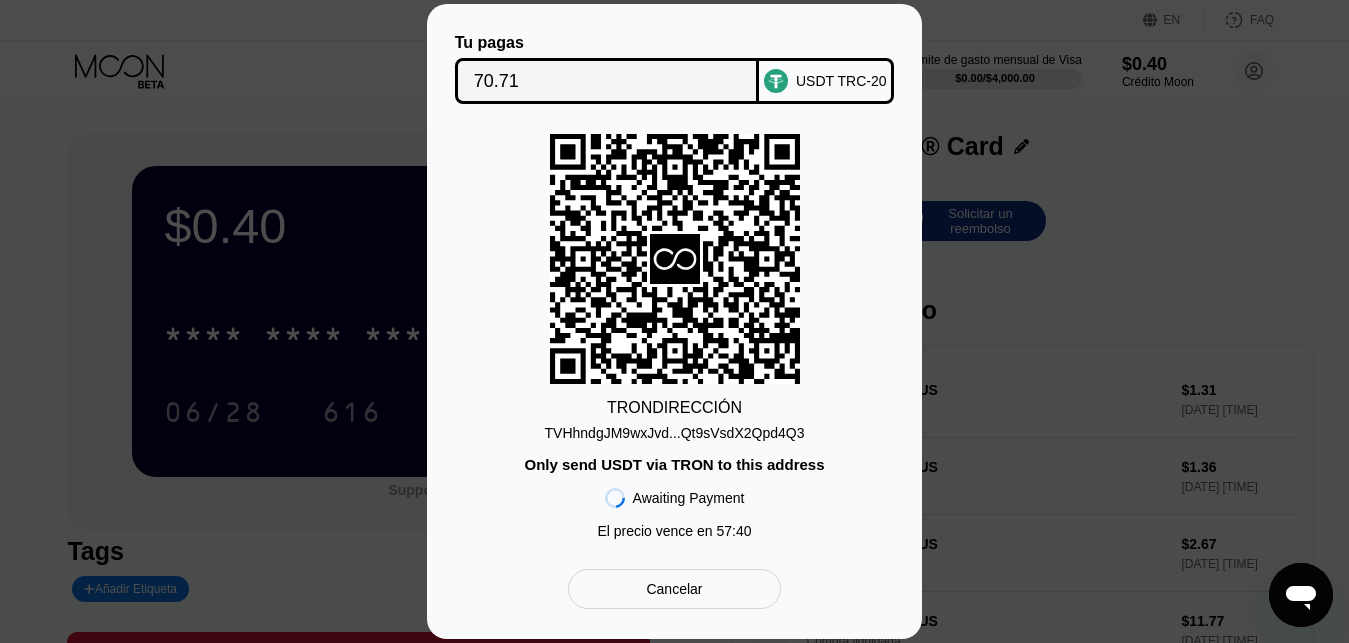 click on "70.71" at bounding box center [607, 81] 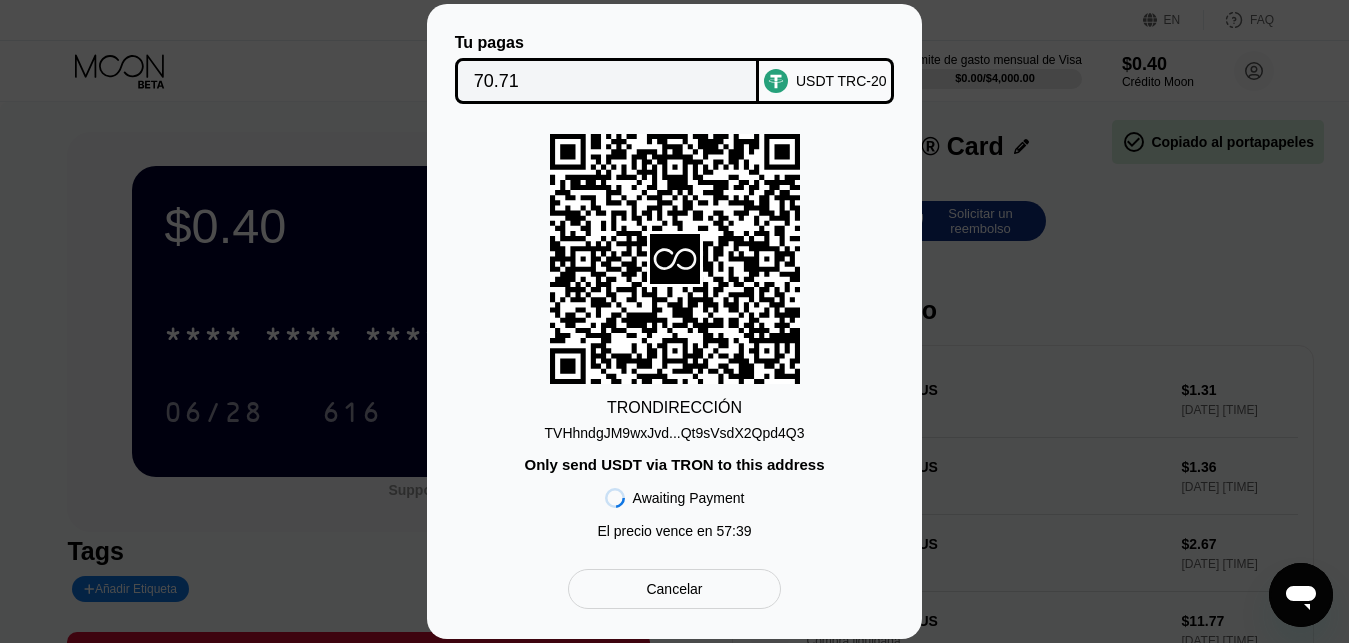 click on "70.71" at bounding box center (607, 81) 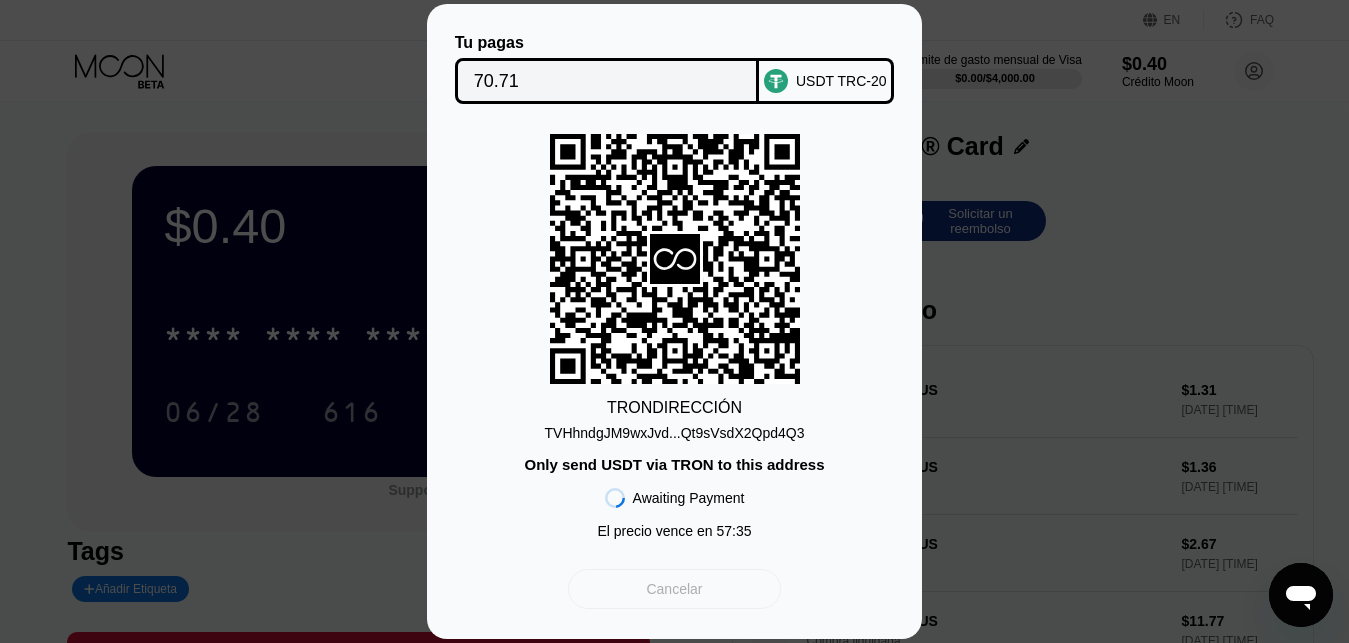 click on "Cancelar" at bounding box center [674, 589] 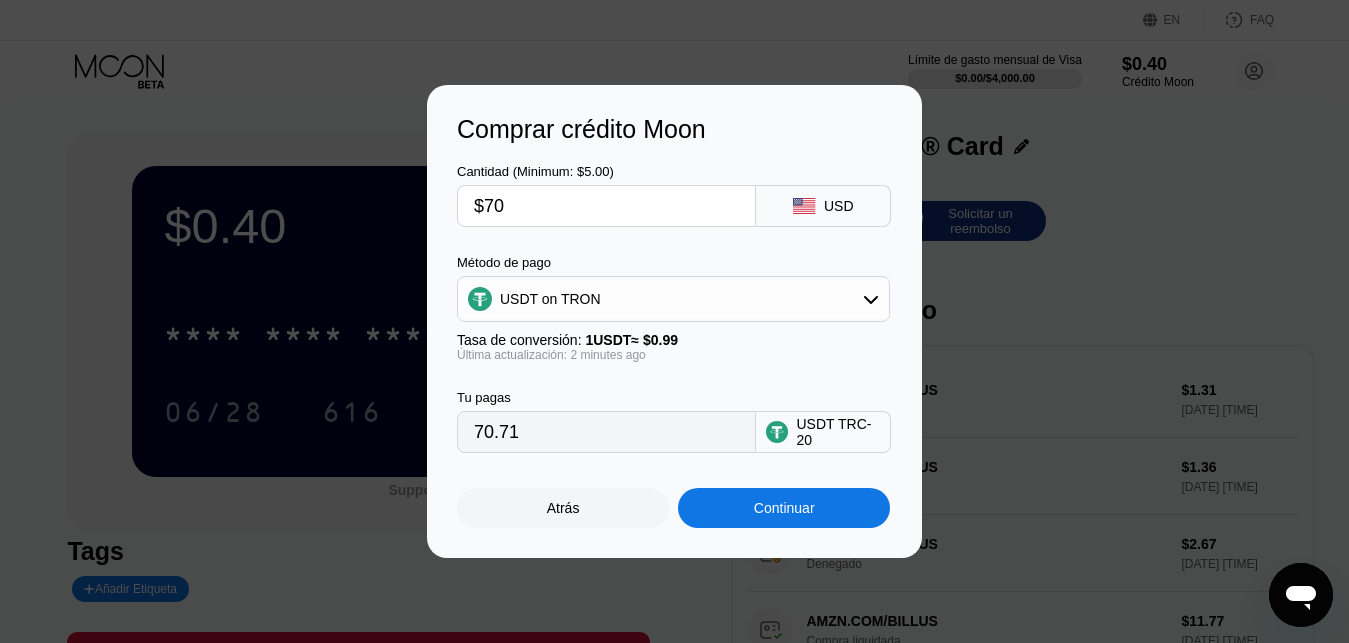 click on "$70" at bounding box center (606, 206) 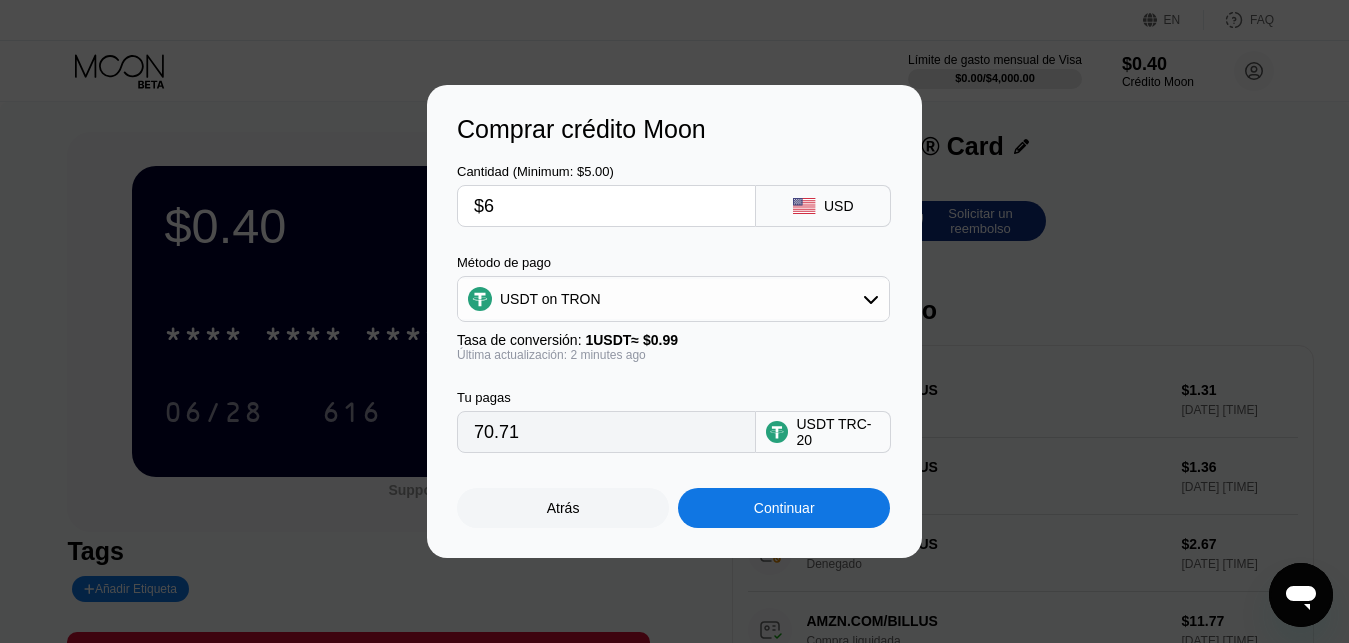 type on "$60" 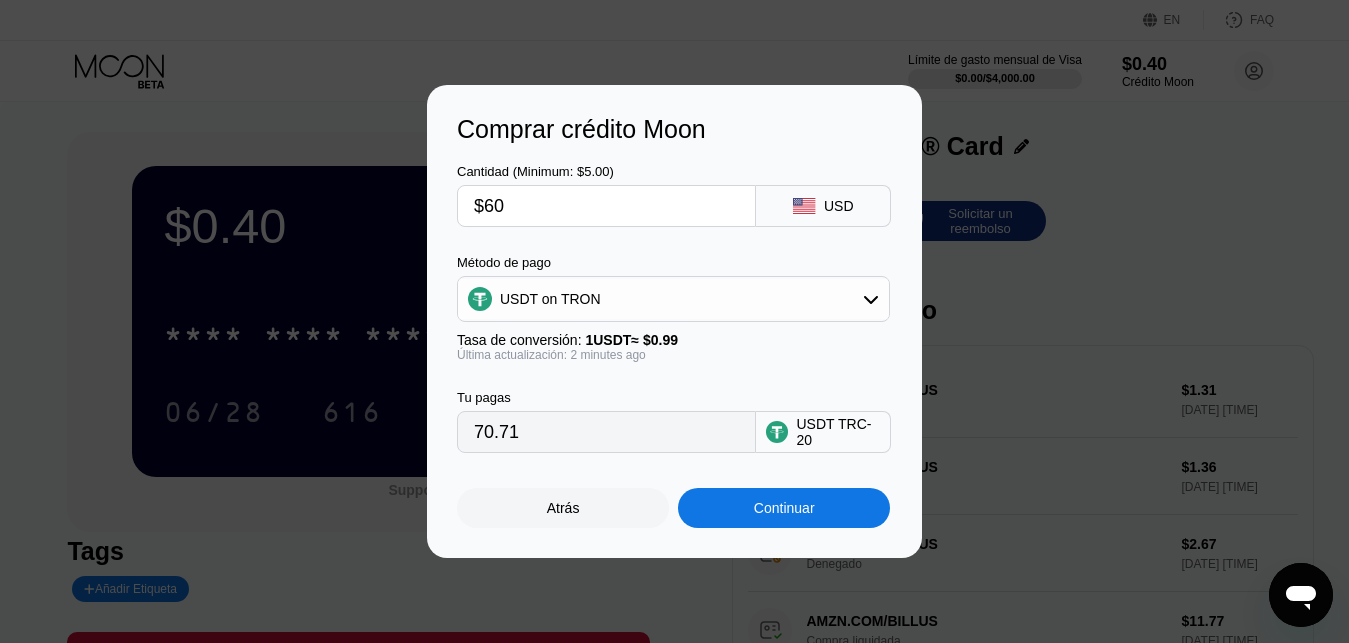 type on "60.61" 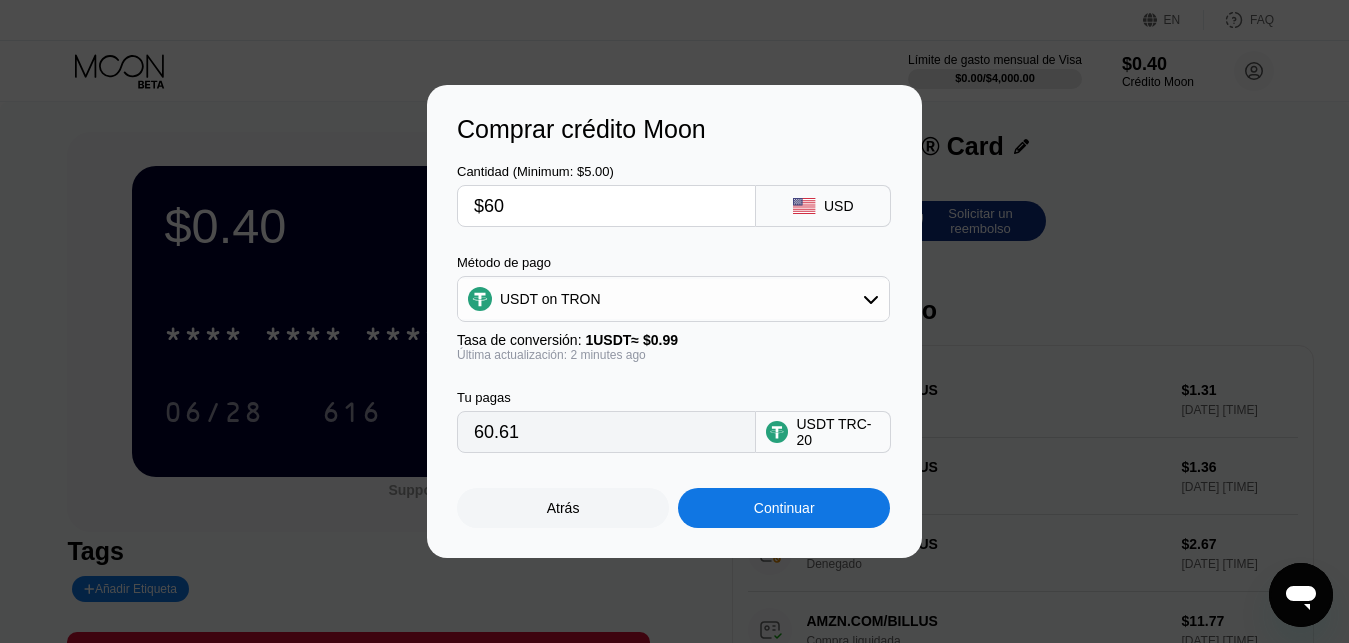 type on "$60" 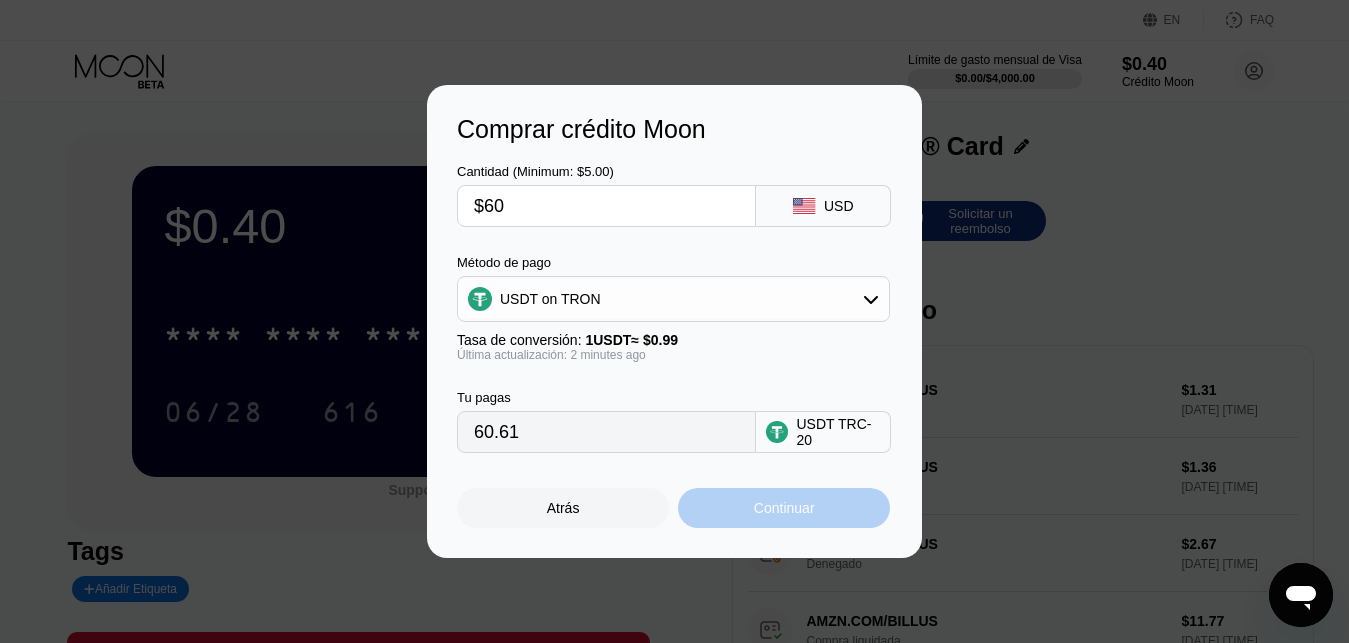 click on "Continuar" at bounding box center [784, 508] 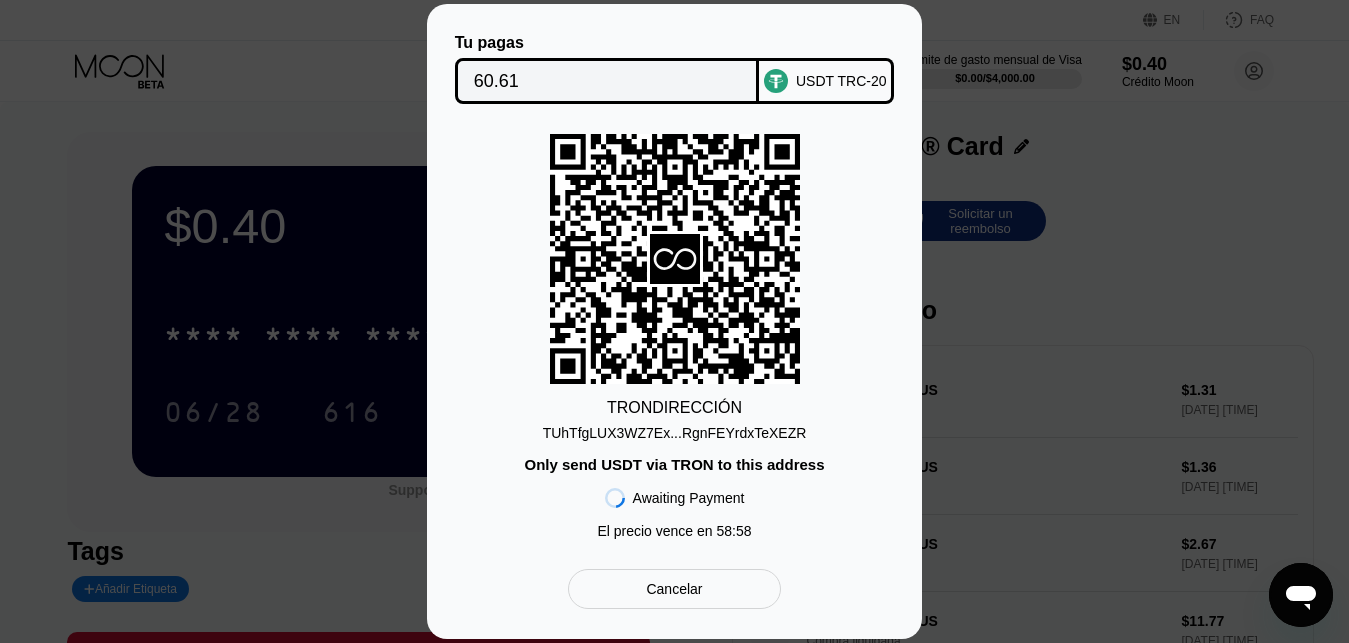 click on "TUhTfgLUX3WZ7Ex...RgnFEYrdxTeXEZR" at bounding box center [675, 433] 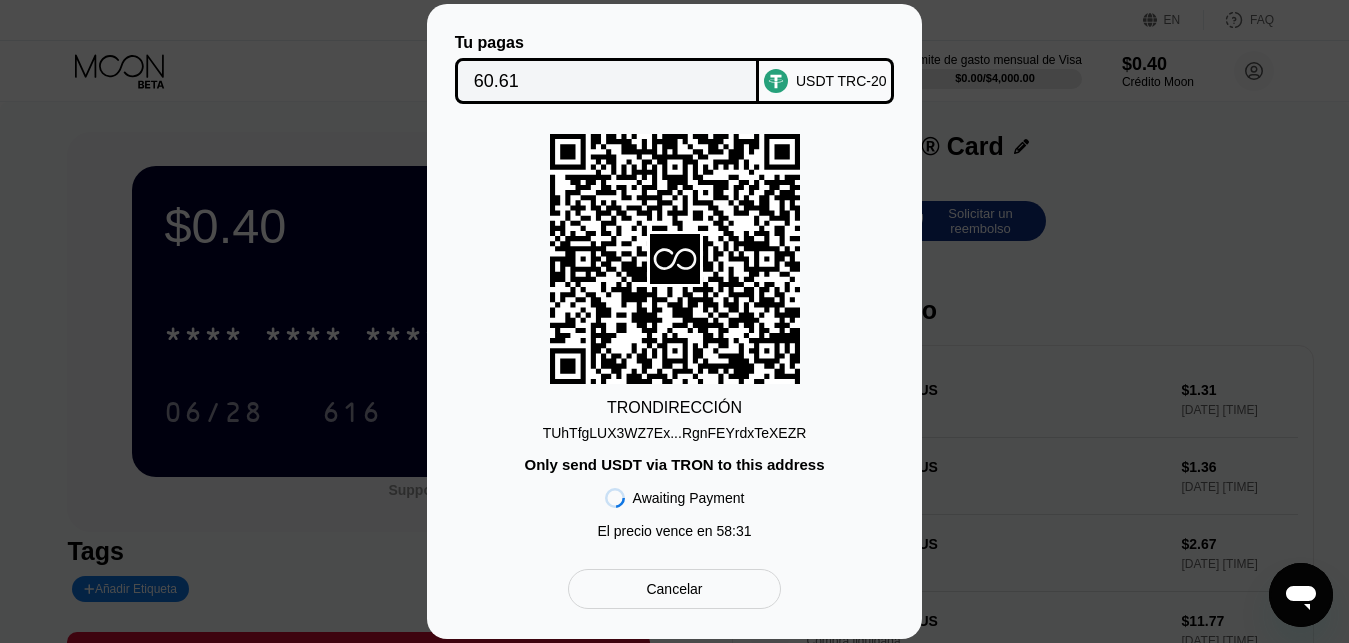 click on "60.61" at bounding box center [607, 81] 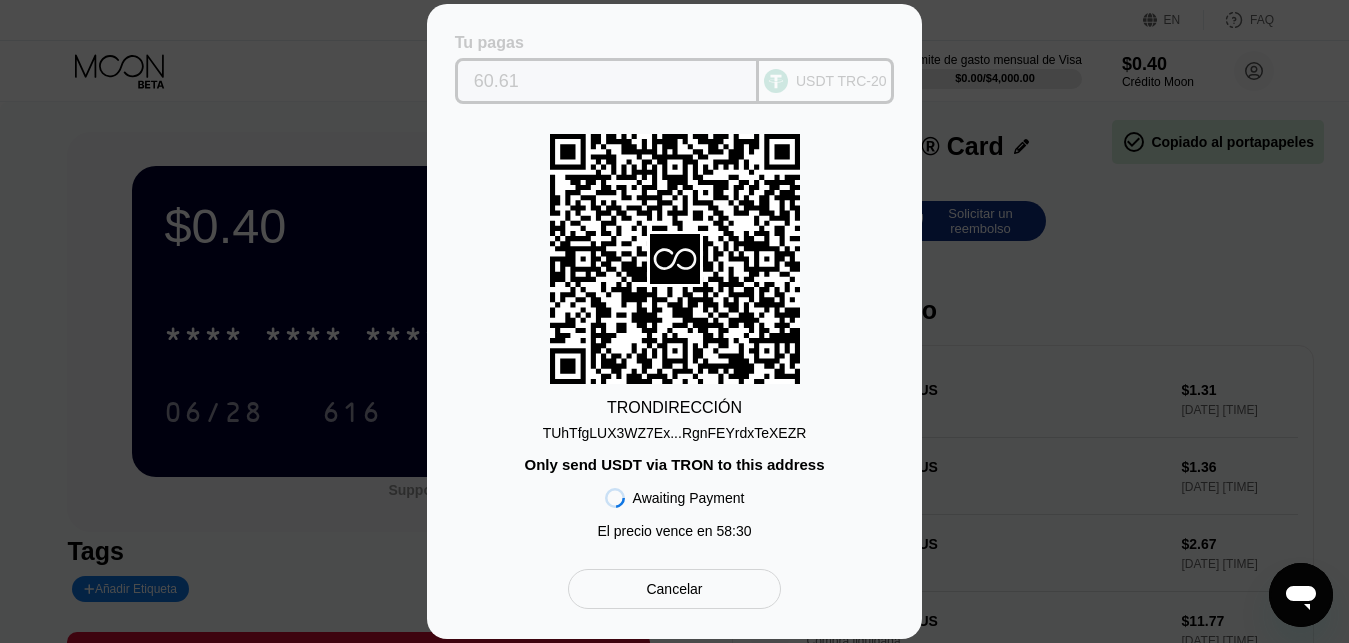 click on "60.61" at bounding box center (607, 81) 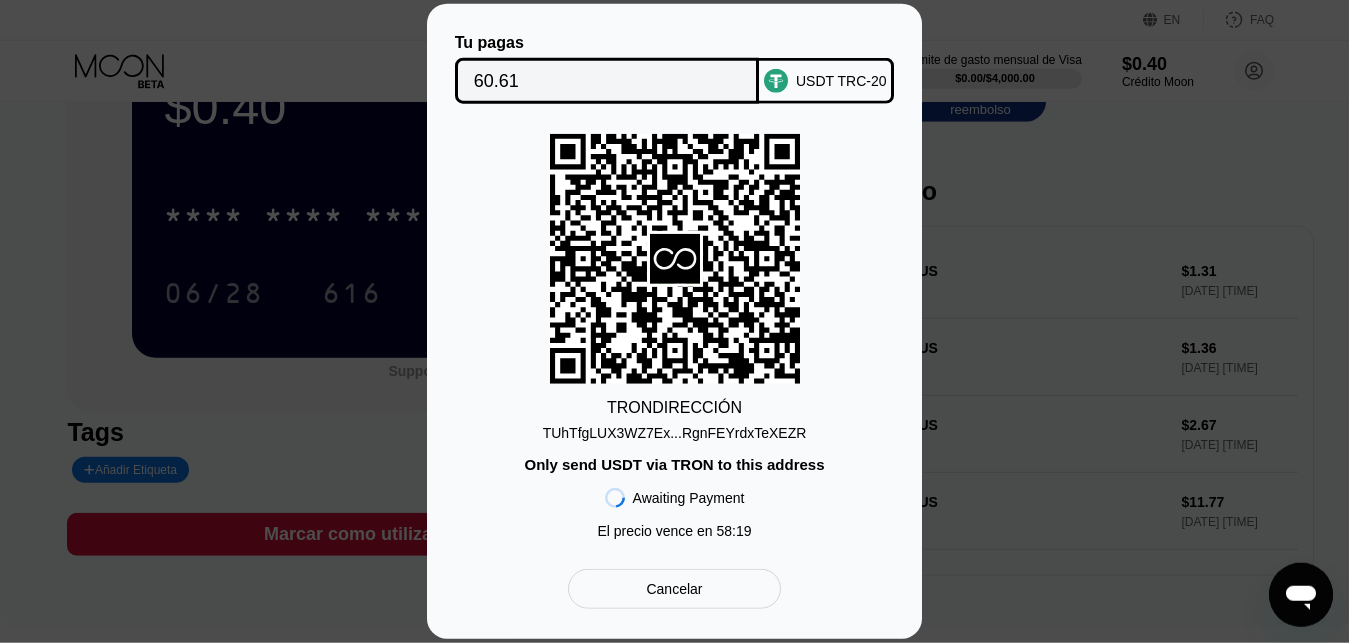scroll, scrollTop: 204, scrollLeft: 0, axis: vertical 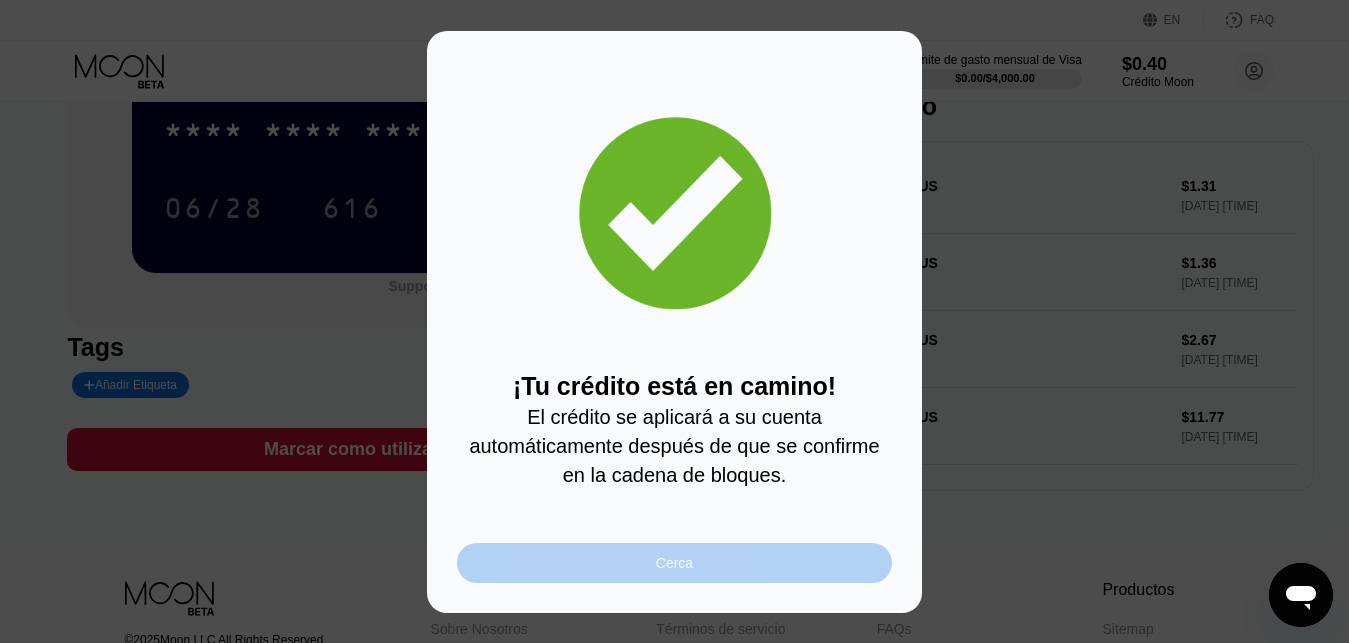 click on "Cerca" at bounding box center [674, 563] 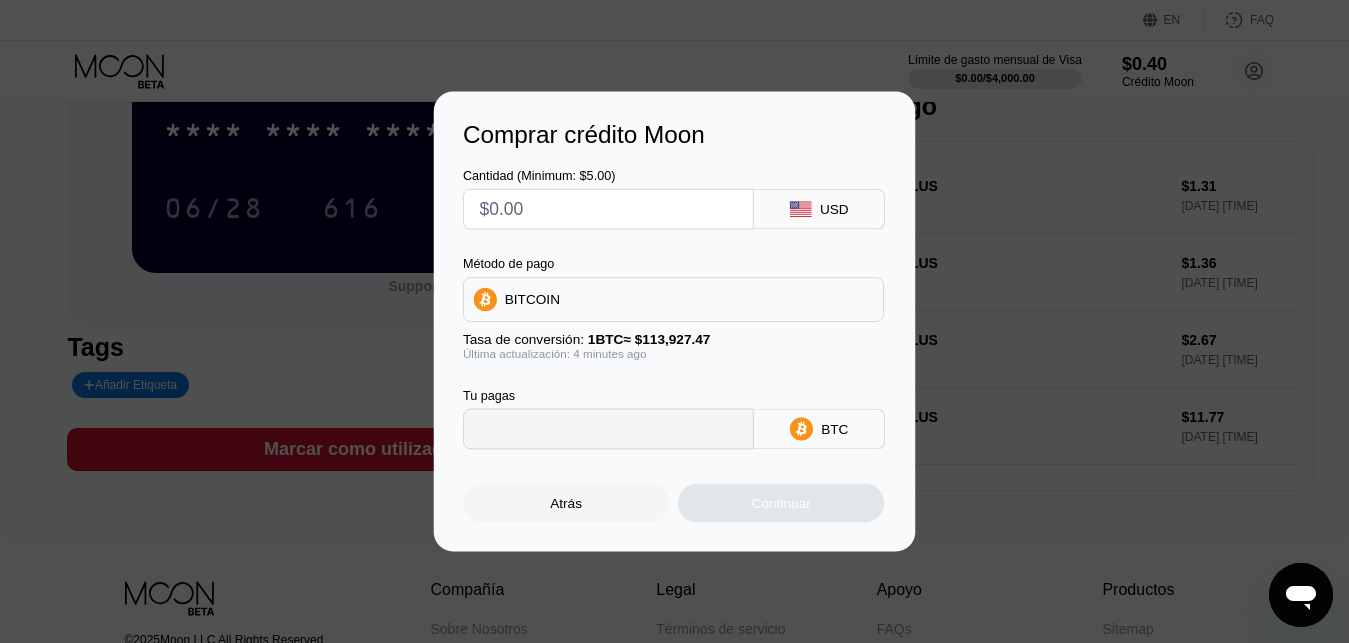 type on "0" 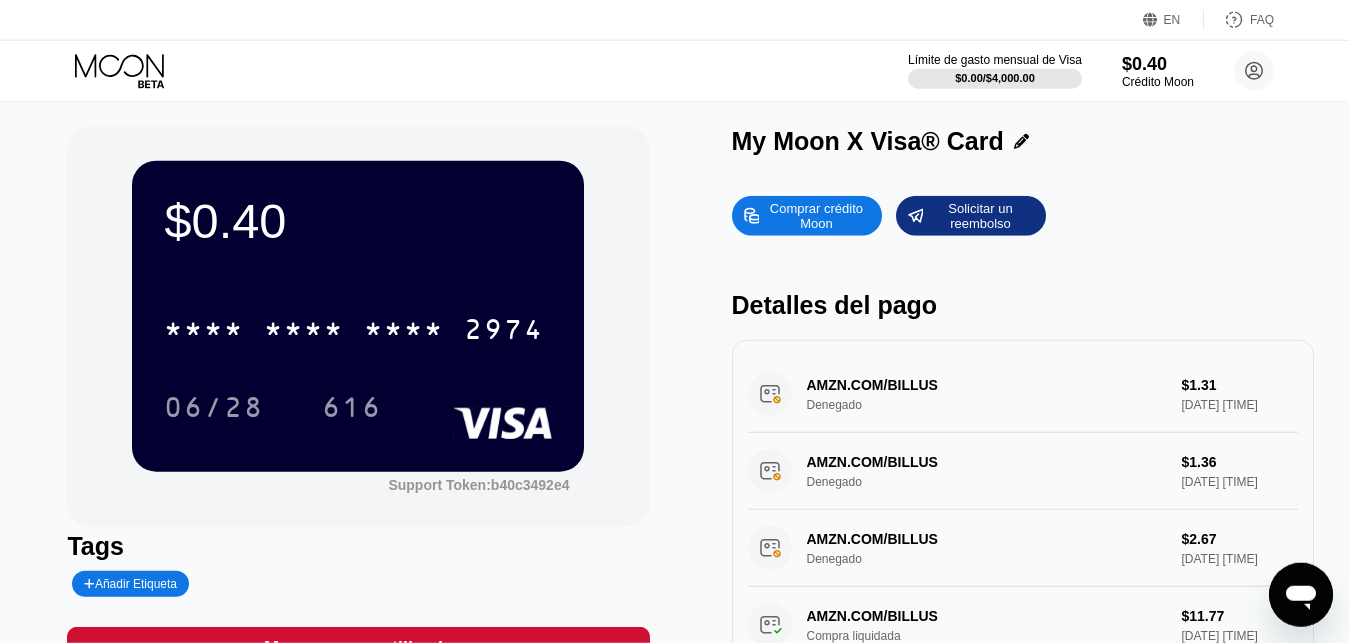 scroll, scrollTop: 0, scrollLeft: 0, axis: both 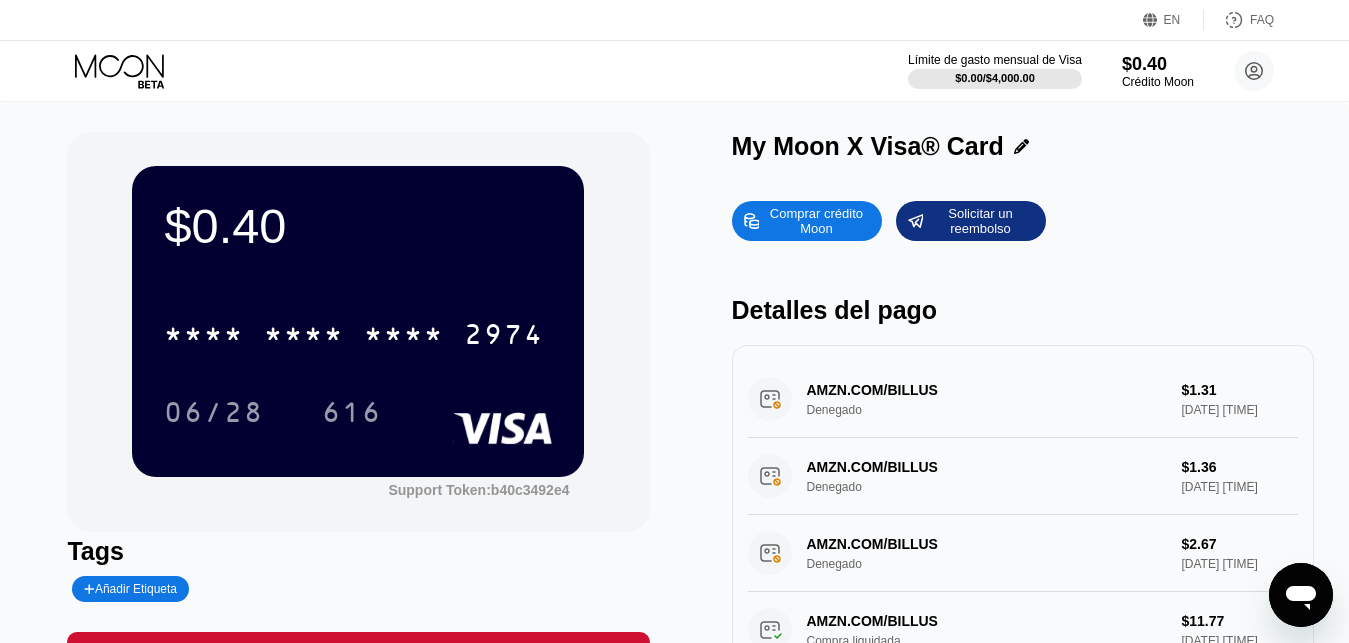 click on "Límite de gasto mensual de Visa $0.00 / $4,000.00 $0.40 Crédito Moon corrientesyesmeralda@proton.me  Inicio Ajustes Apoyo Carreras Sobre Nosotros Cerrar sesión Política de privacidad Condiciones" at bounding box center (674, 71) 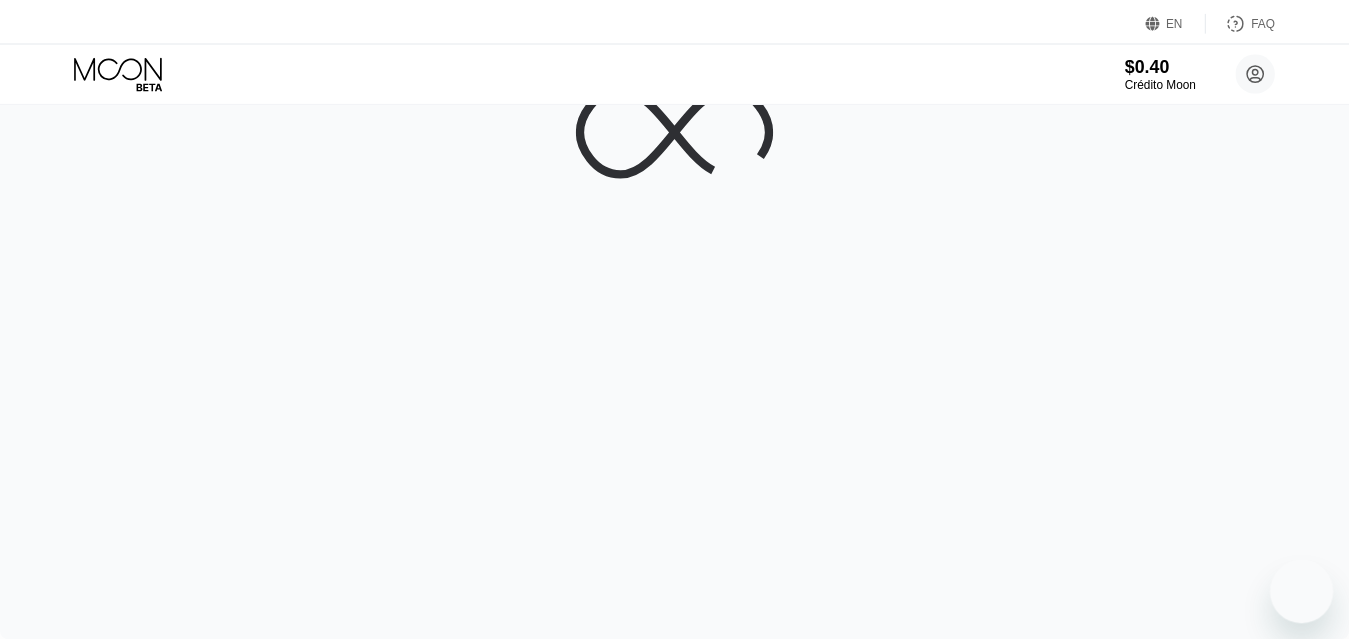 scroll, scrollTop: 0, scrollLeft: 0, axis: both 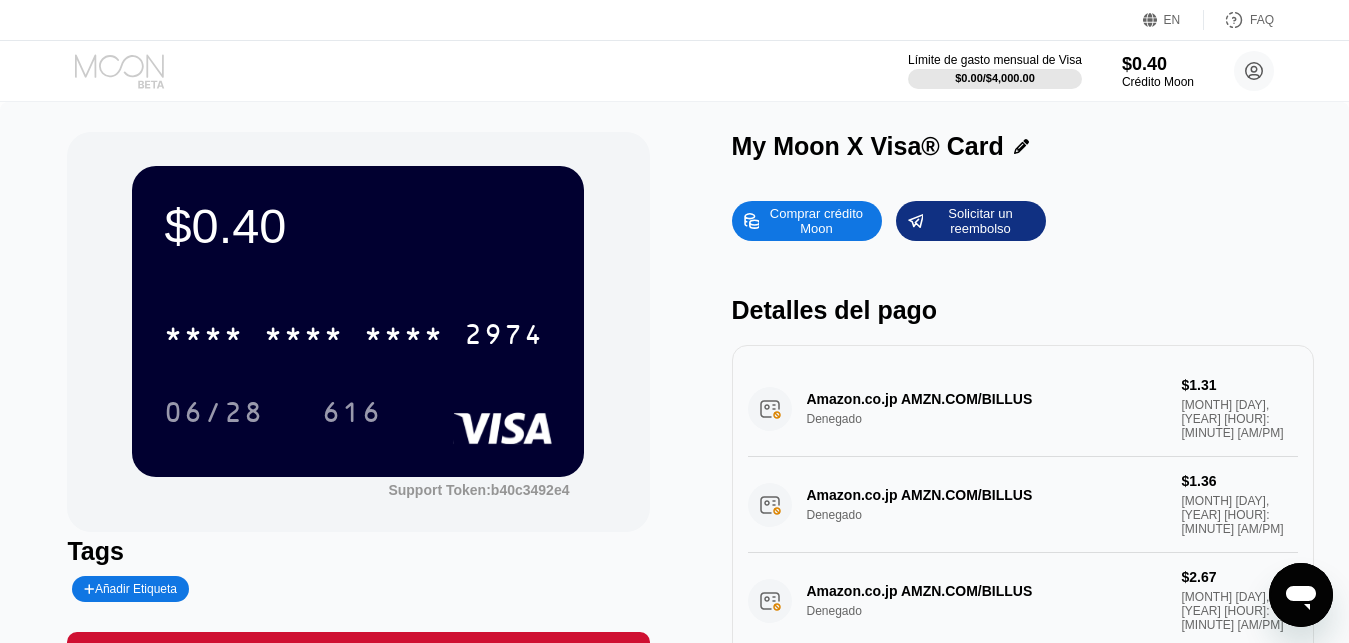 click 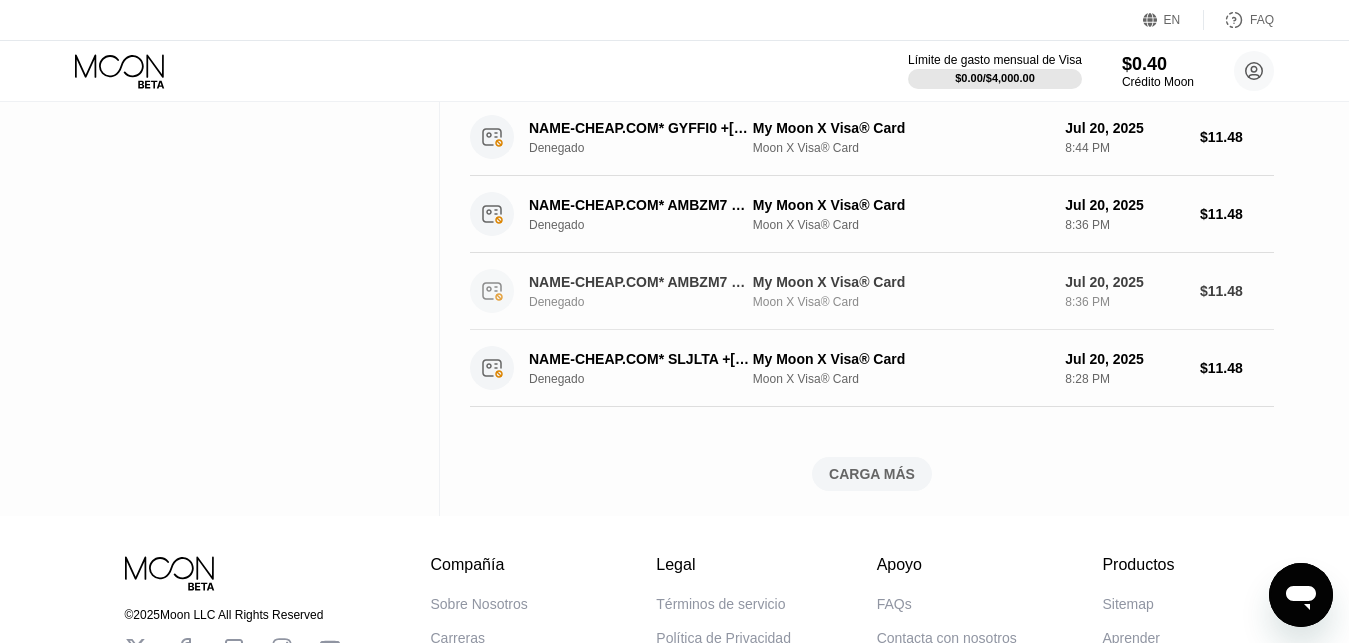 scroll, scrollTop: 1341, scrollLeft: 0, axis: vertical 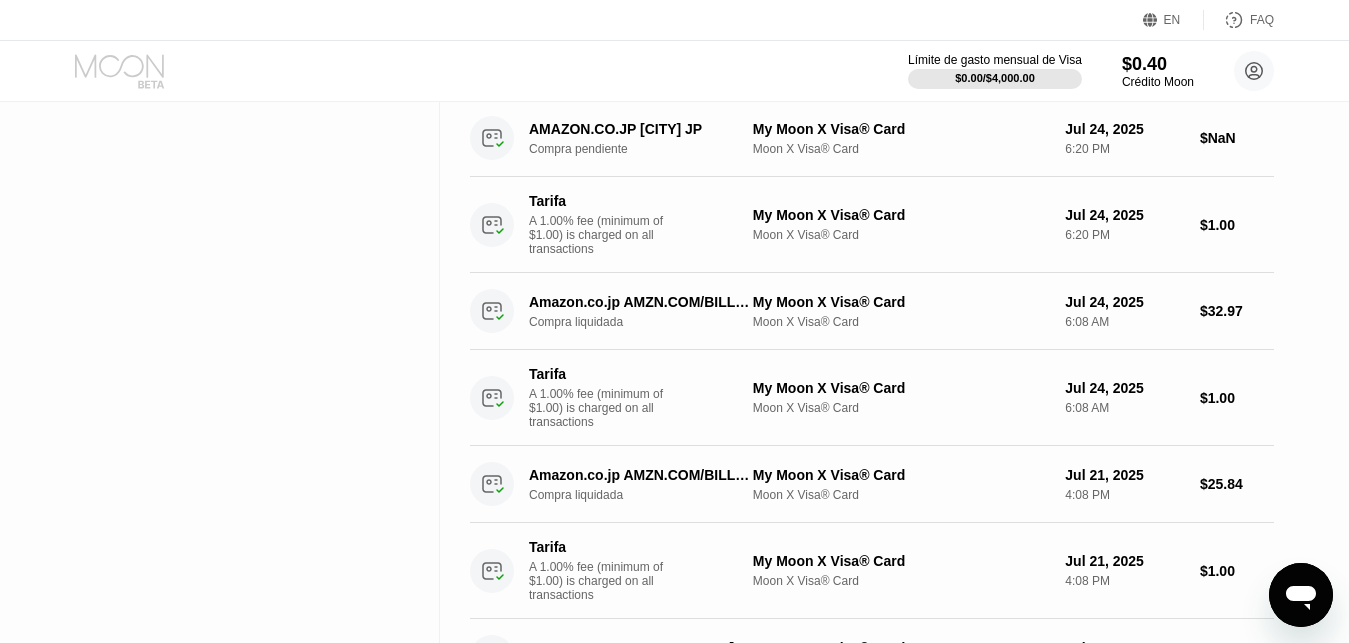 click 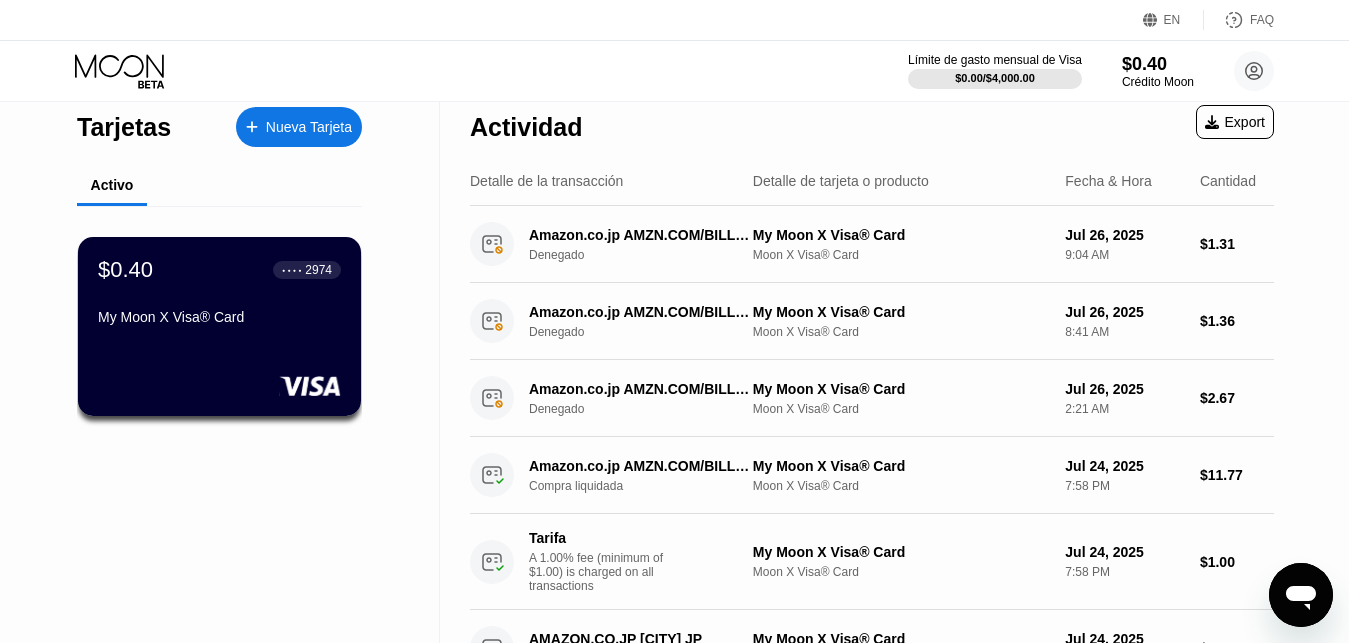 scroll, scrollTop: 0, scrollLeft: 0, axis: both 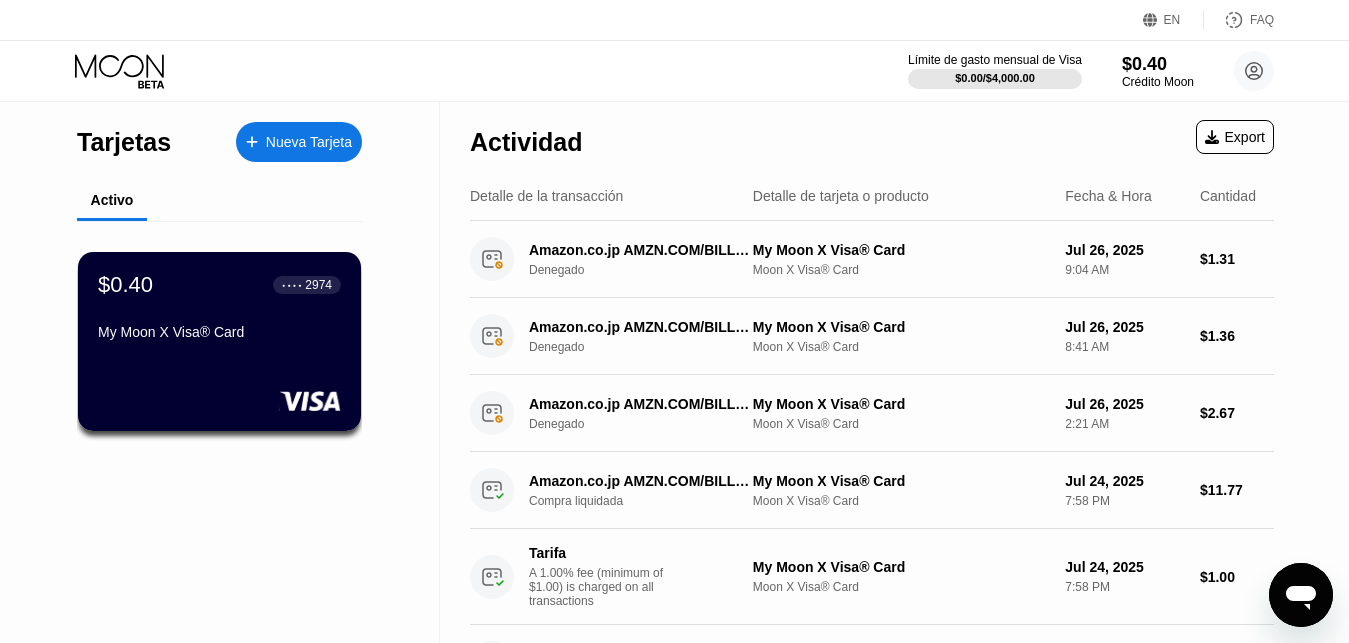 click on "Activo" at bounding box center (219, 201) 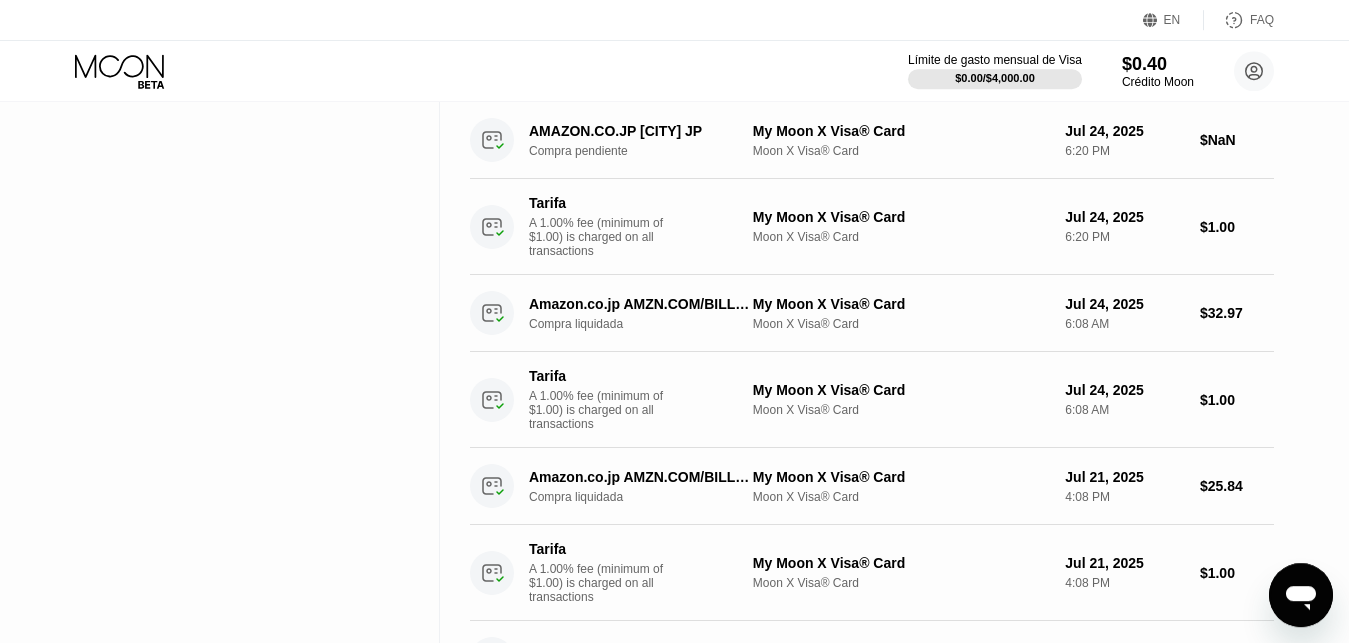 scroll, scrollTop: 612, scrollLeft: 0, axis: vertical 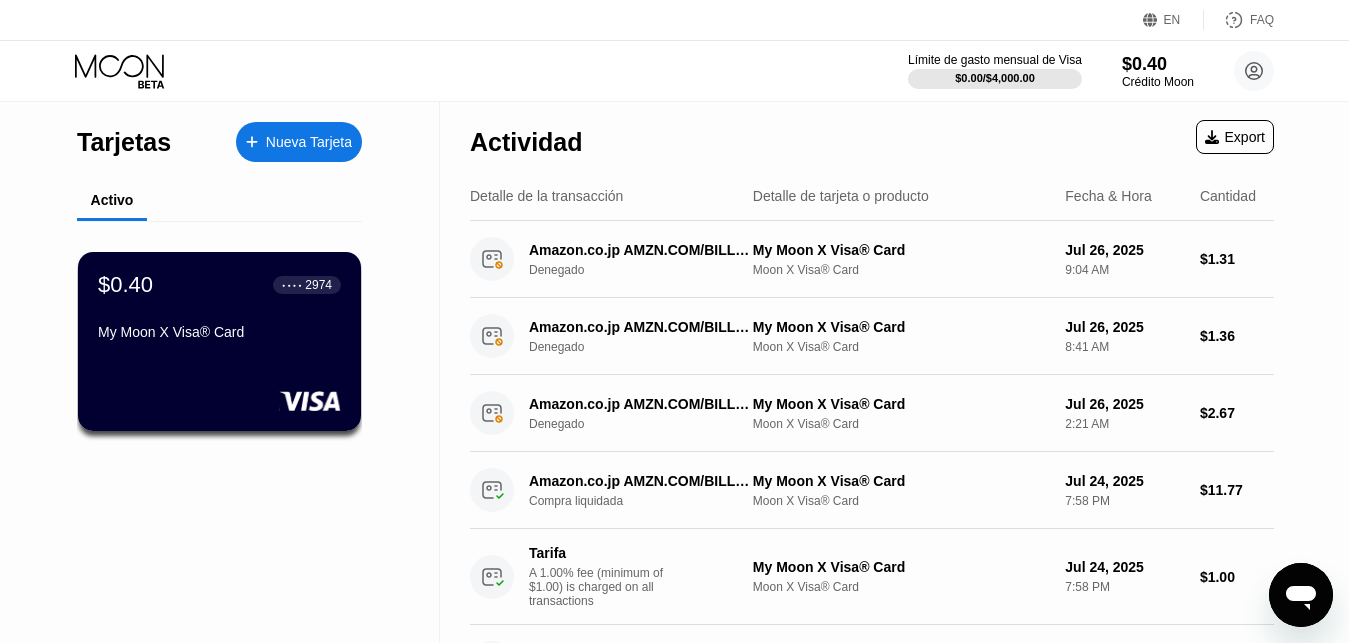 click on "Activo" at bounding box center [112, 200] 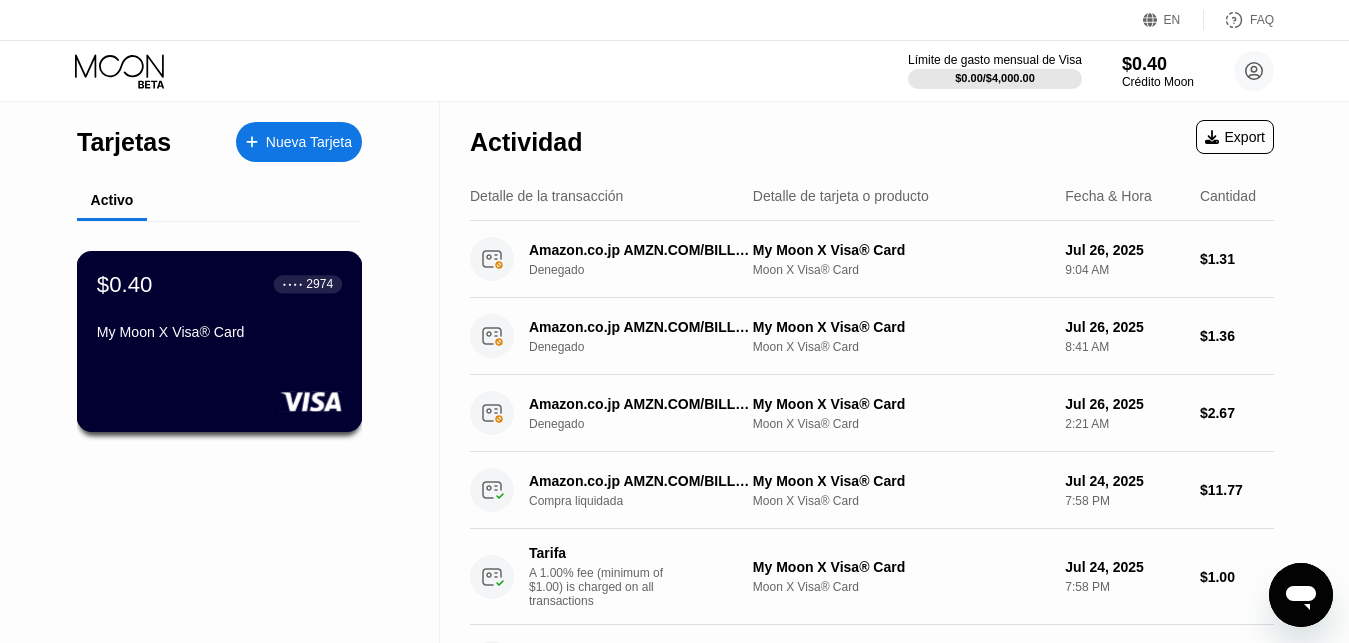 click on "$0.40 ● ● ● ● 2974 My Moon X Visa® Card" at bounding box center [219, 309] 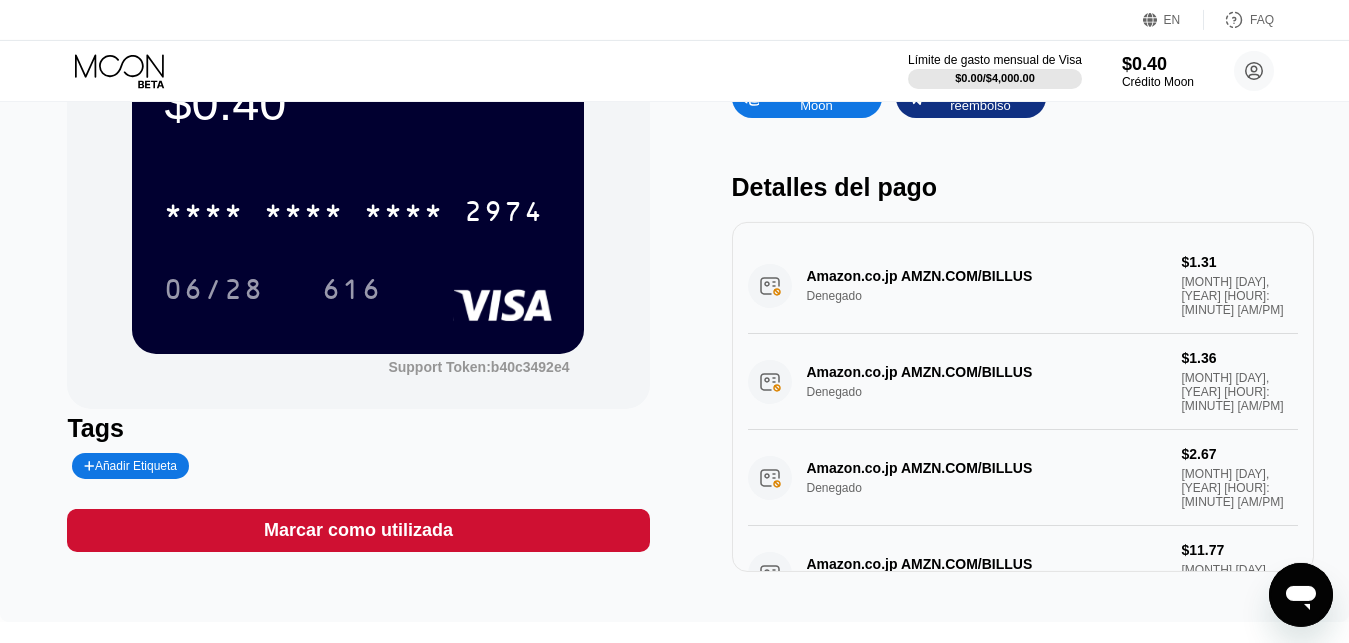 scroll, scrollTop: 102, scrollLeft: 0, axis: vertical 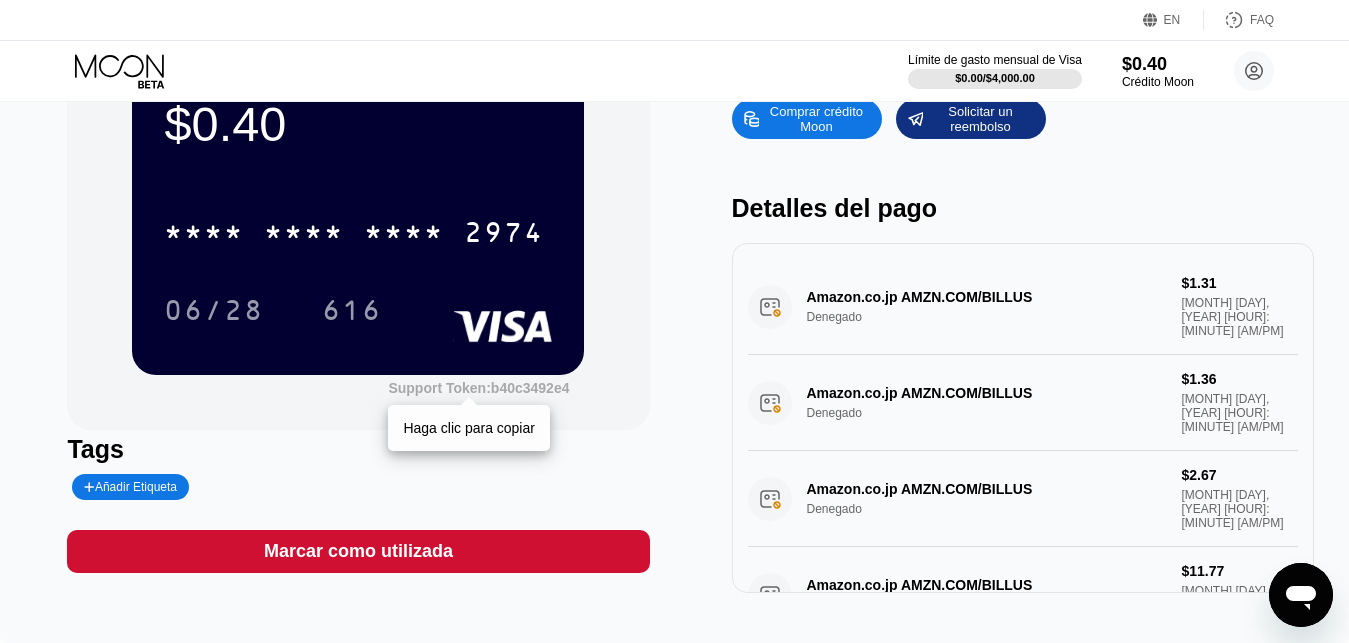 click on "Support Token:  b40c3492e4" at bounding box center (478, 388) 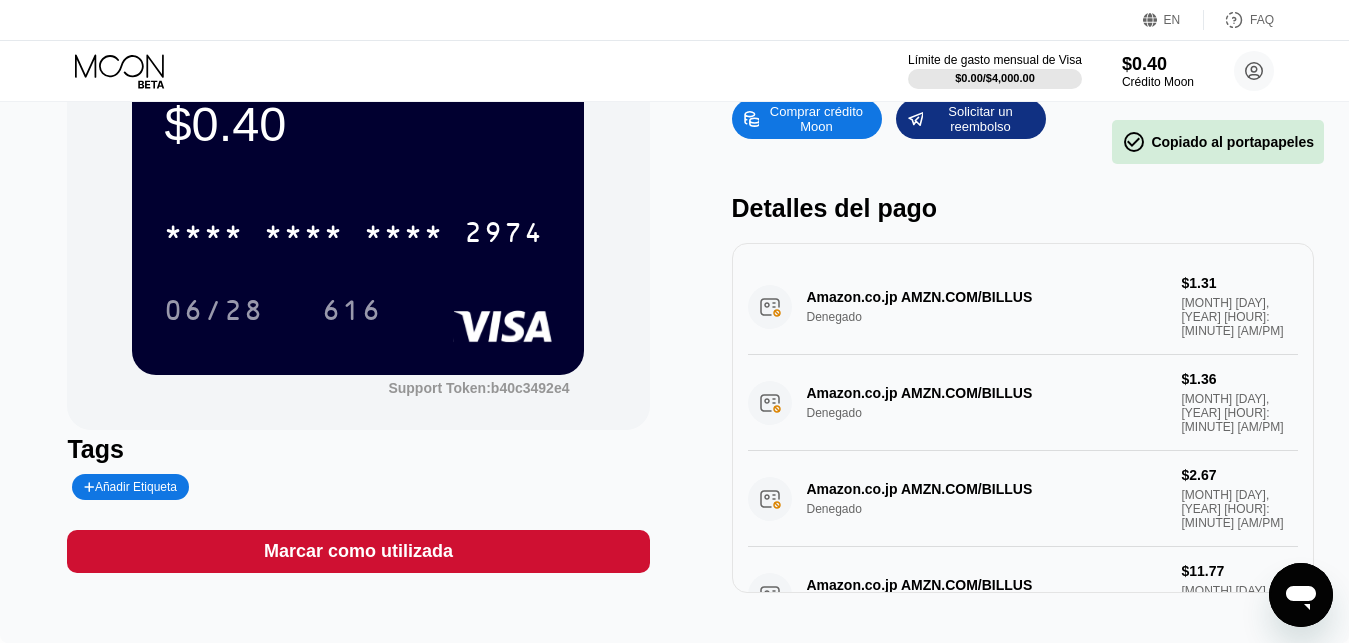 drag, startPoint x: 588, startPoint y: 409, endPoint x: 594, endPoint y: 419, distance: 11.661903 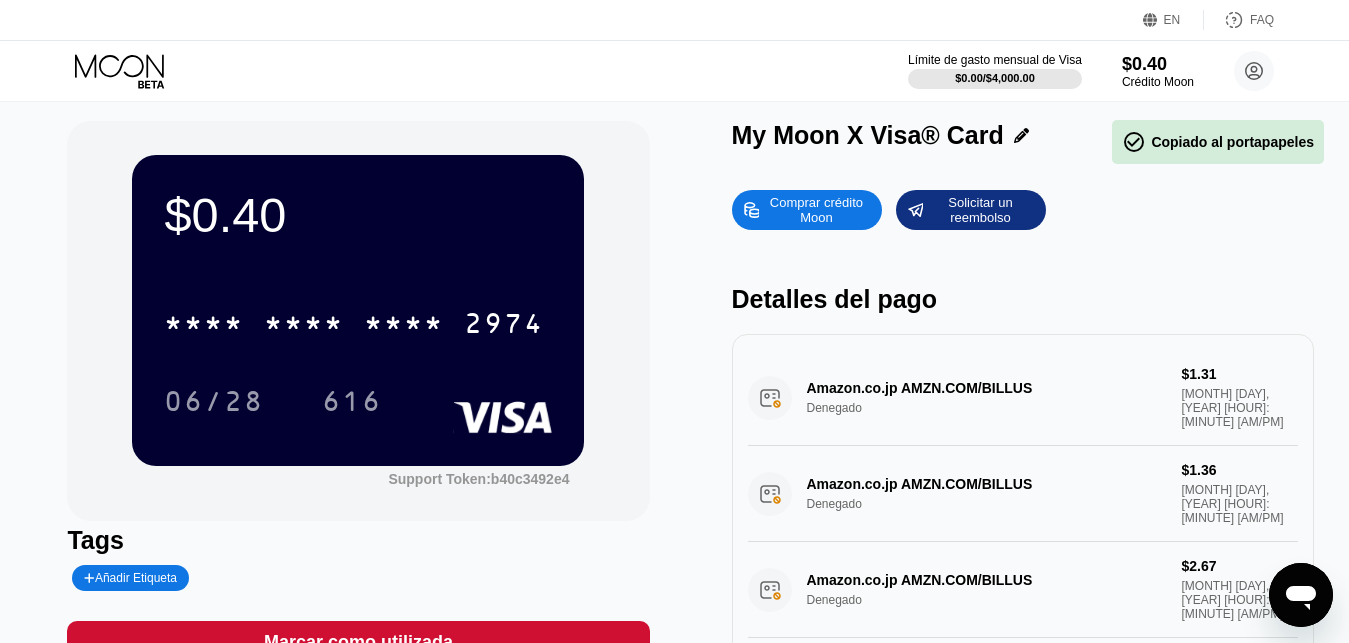 scroll, scrollTop: 0, scrollLeft: 0, axis: both 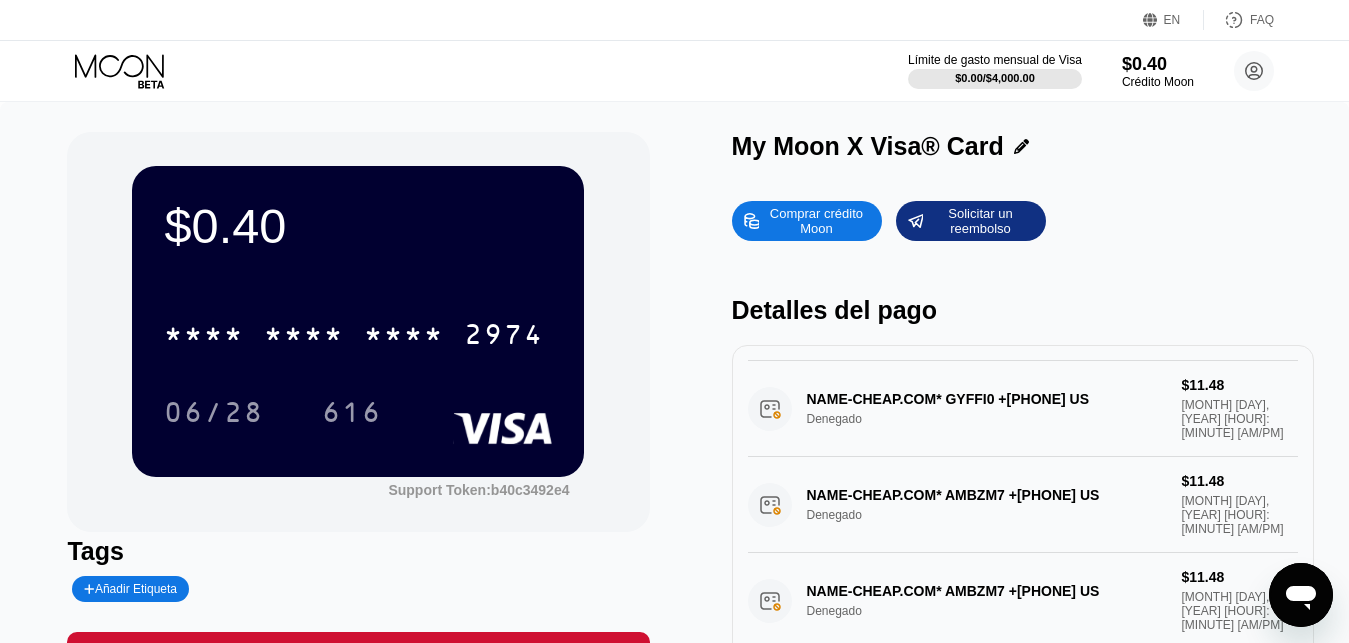 click on "FAQ" at bounding box center [1262, 20] 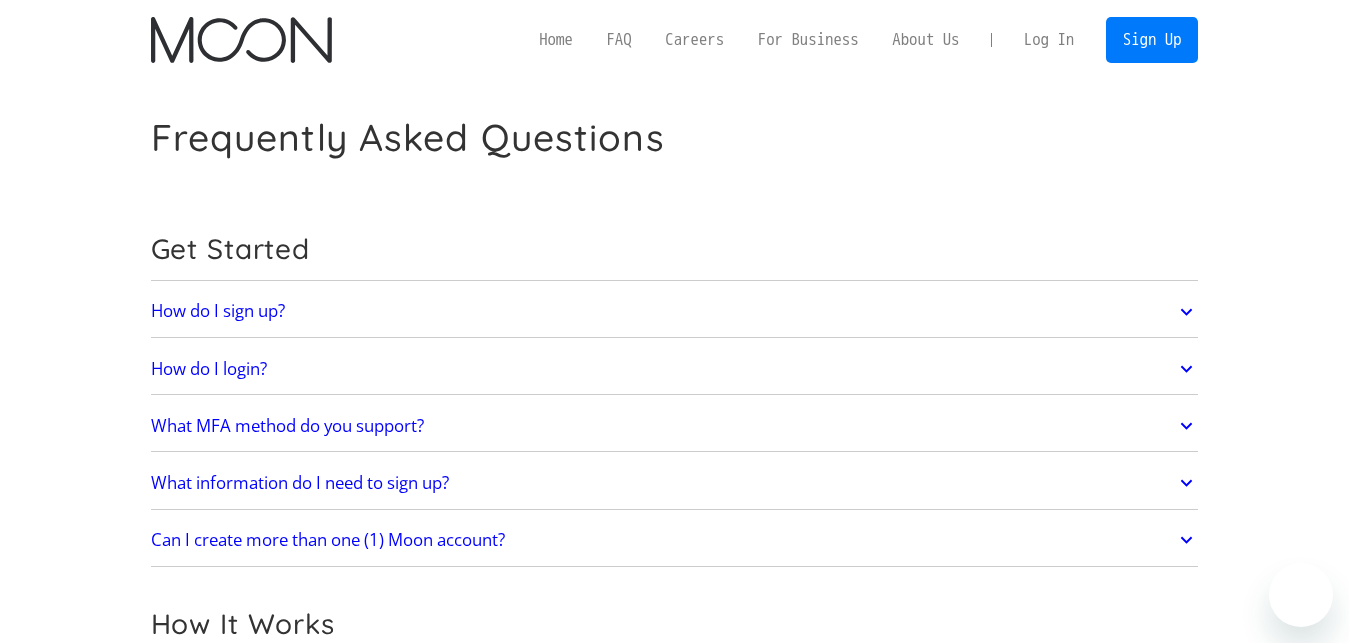 scroll, scrollTop: 66, scrollLeft: 0, axis: vertical 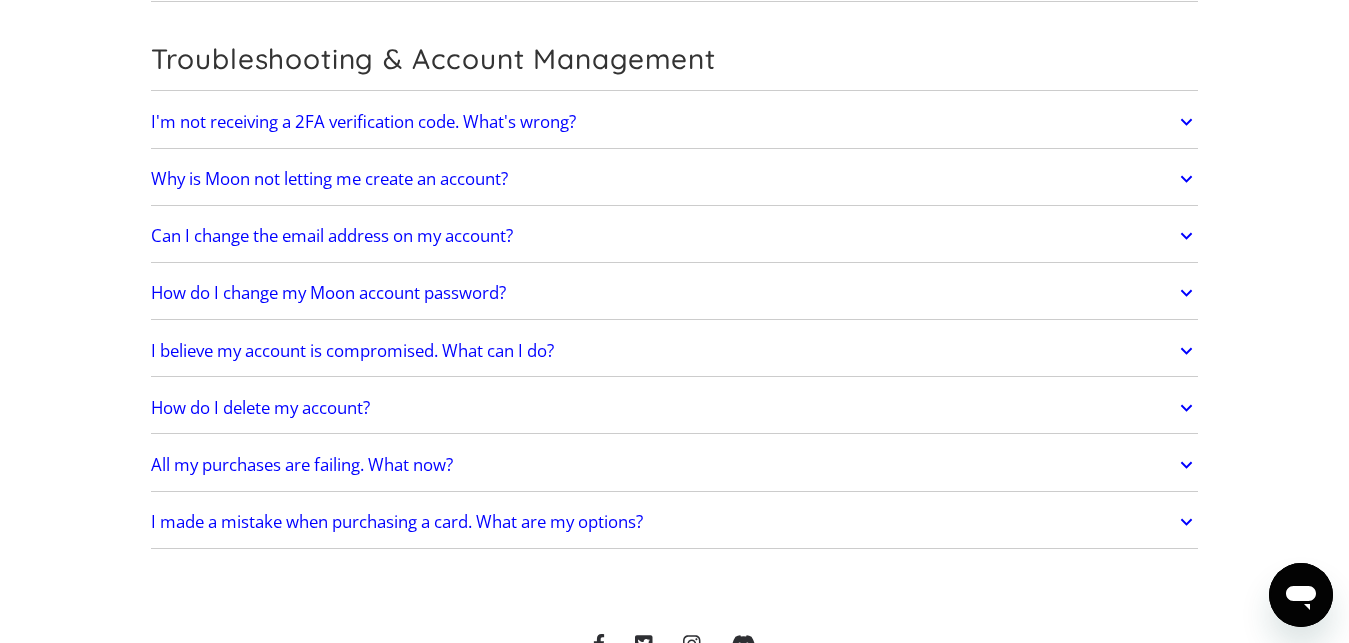 click on "All my purchases are failing. What now?" at bounding box center [675, 465] 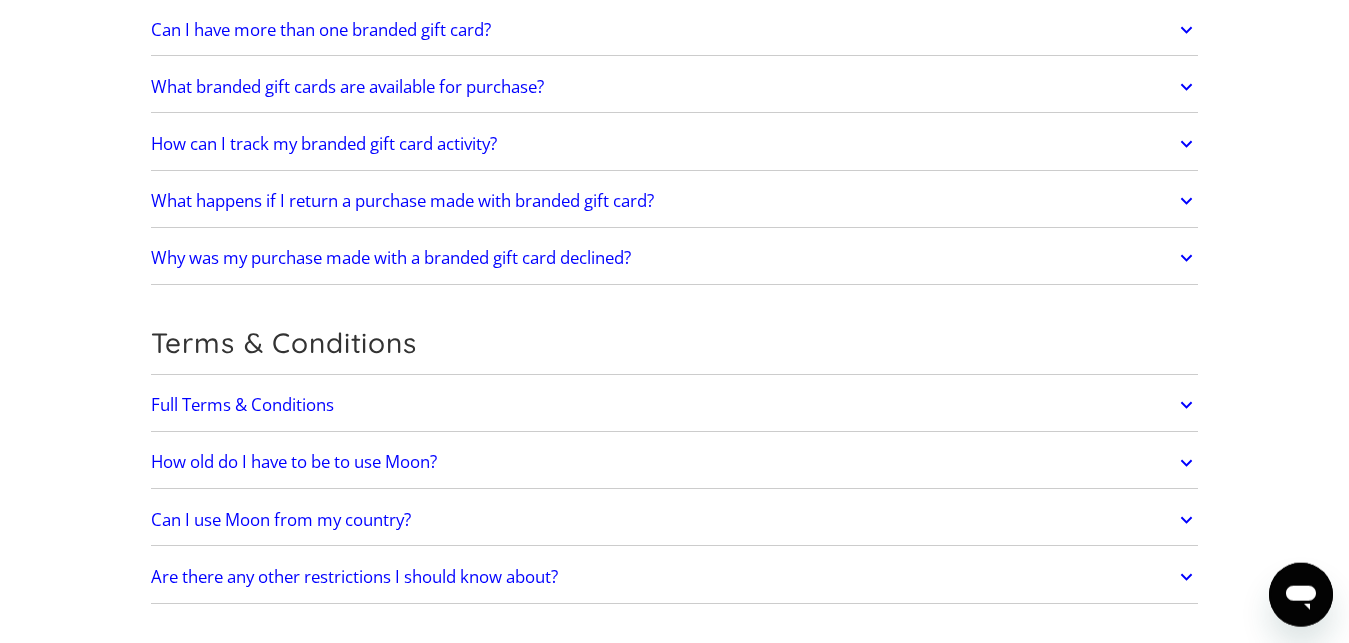 scroll, scrollTop: 3672, scrollLeft: 0, axis: vertical 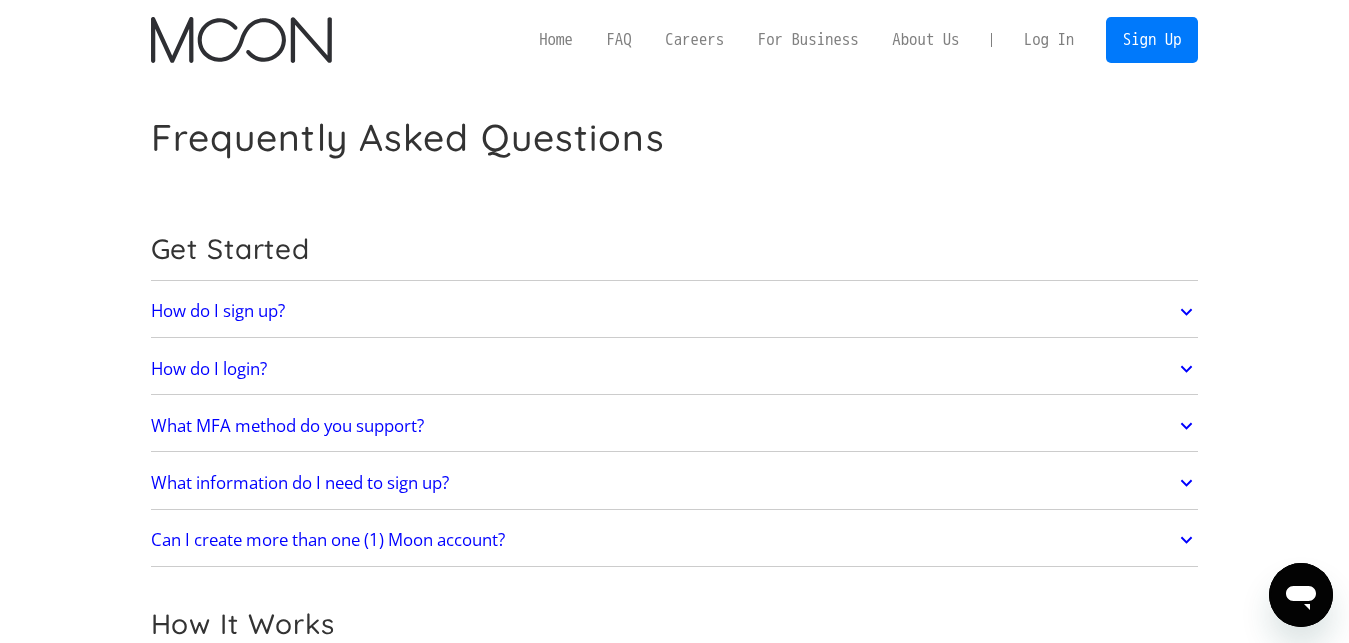 click on "Log In" at bounding box center [1049, 40] 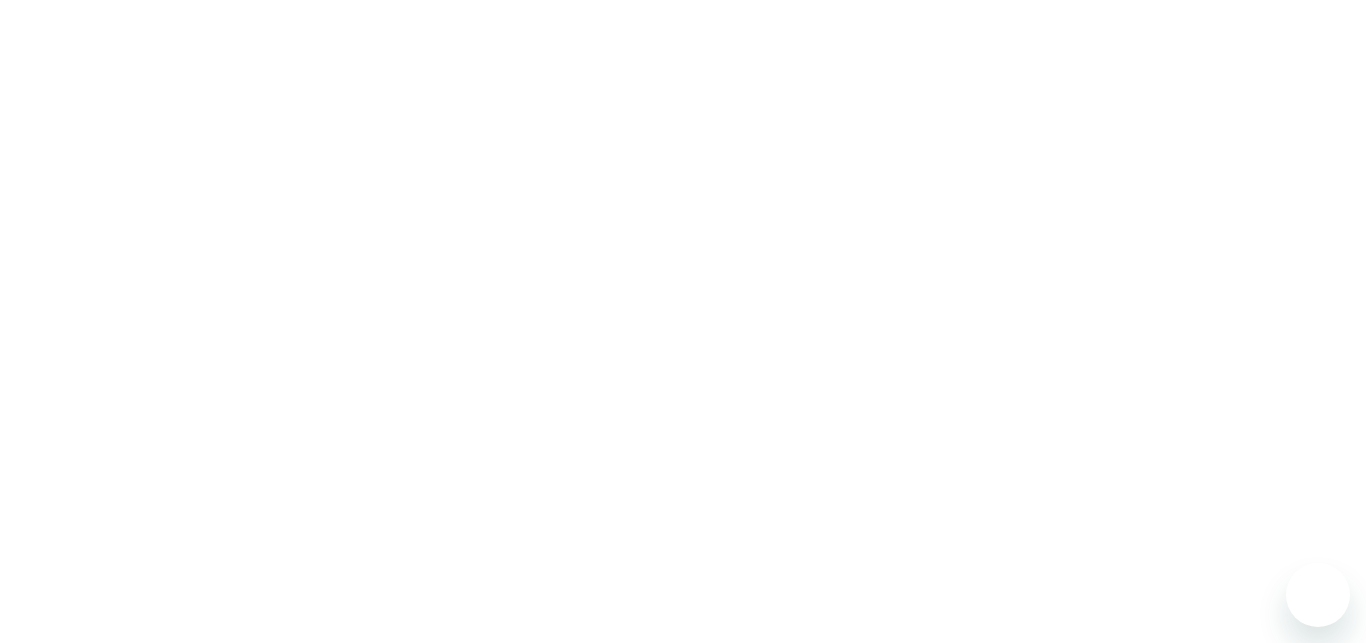 scroll, scrollTop: 0, scrollLeft: 0, axis: both 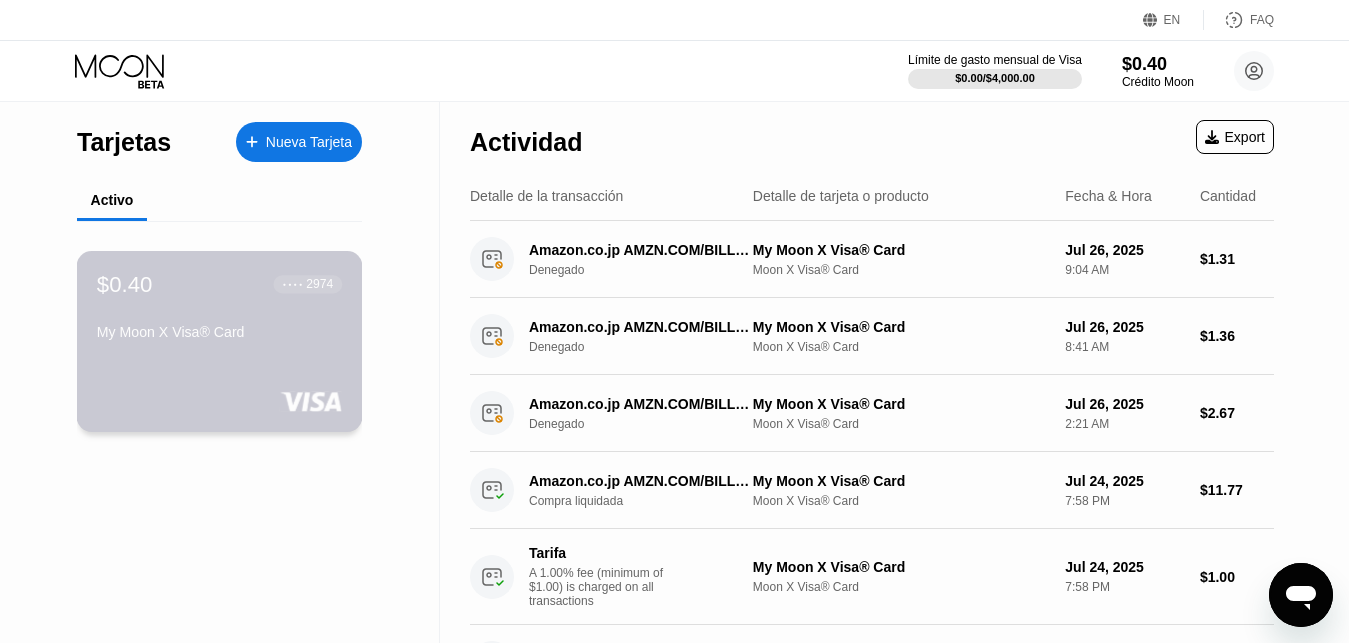 click on "My Moon X Visa® Card" at bounding box center [219, 336] 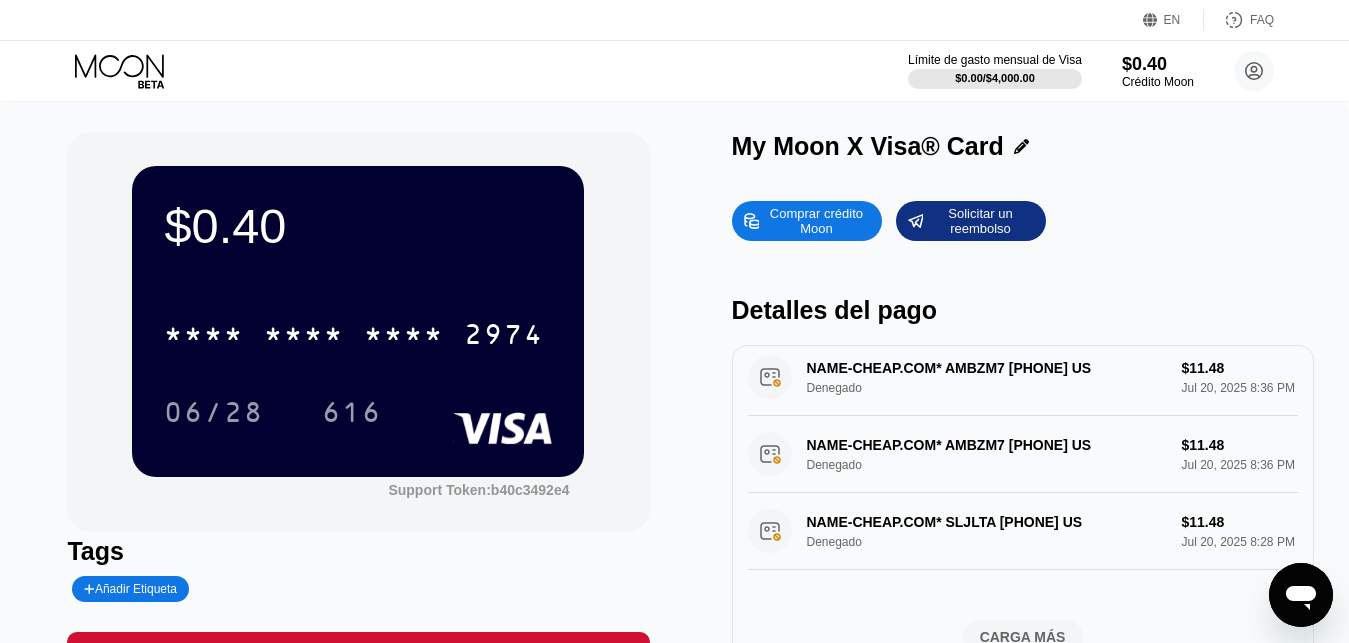scroll, scrollTop: 1152, scrollLeft: 0, axis: vertical 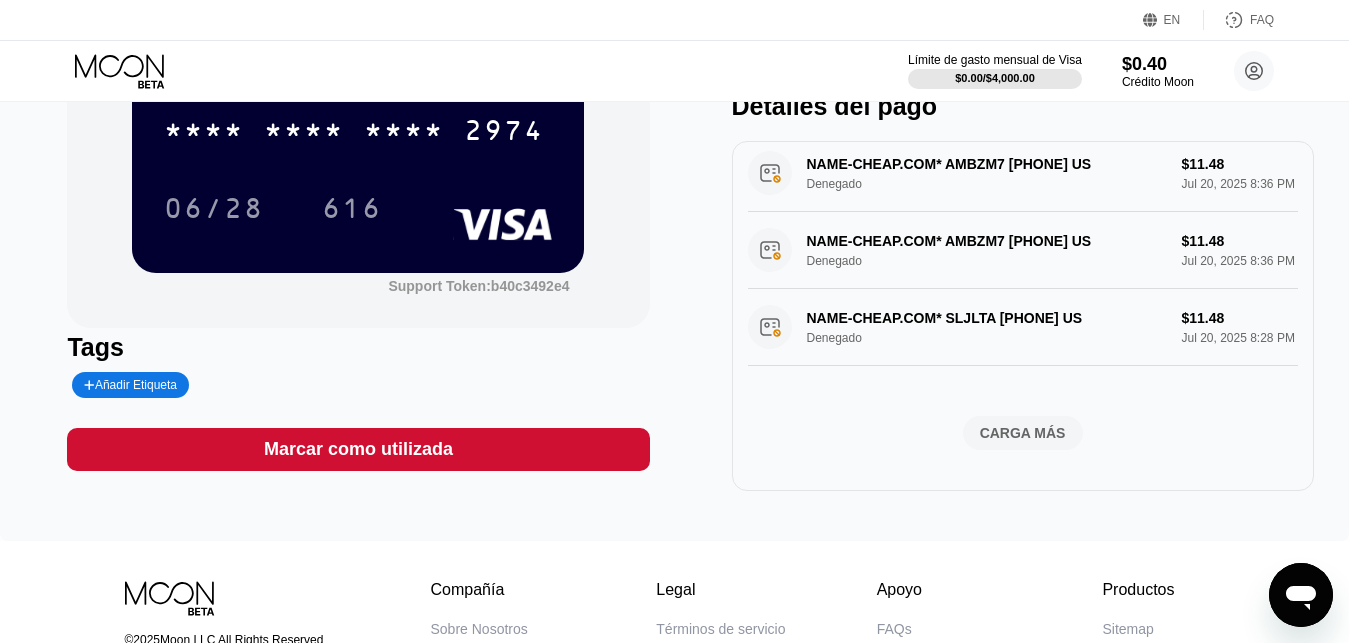 click on "Amazon.co.jp             AMZN.COM/BILLUS Denegado $1.31 Jul 26, 2025 9:04 AM Amazon.co.jp             AMZN.COM/BILLUS Denegado $1.36 Jul 26, 2025 8:41 AM Amazon.co.jp             AMZN.COM/BILLUS Denegado $2.67 Jul 26, 2025 2:21 AM Amazon.co.jp             AMZN.COM/BILLUS Compra liquidada $11.77 Jul 24, 2025 7:58 PM Tarifa A 1.00% fee (minimum of $1.00) is charged on all transactions $1.00 Jul 24, 2025 7:58 PM AMAZON.CO.JP             Tokyo        JP Compra pendiente $NaN Jul 24, 2025 6:20 PM Tarifa A 1.00% fee (minimum of $1.00) is charged on all transactions $1.00 Jul 24, 2025 6:20 PM Amazon.co.jp             AMZN.COM/BILLUS Compra liquidada $32.97 Jul 24, 2025 6:08 AM Tarifa A 1.00% fee (minimum of $1.00) is charged on all transactions $1.00 Jul 24, 2025 6:08 AM Amazon.co.jp             AMZN.COM/BILLUS Compra liquidada $25.84 Jul 21, 2025 4:08 PM Tarifa A 1.00% fee (minimum of $1.00) is charged on all transactions $1.00 Jul 21, 2025 4:08 PM NAME-CHEAP.COM* GYFFI0   +13233752822 US Denegado $11.48 Denegado" at bounding box center (1023, -234) 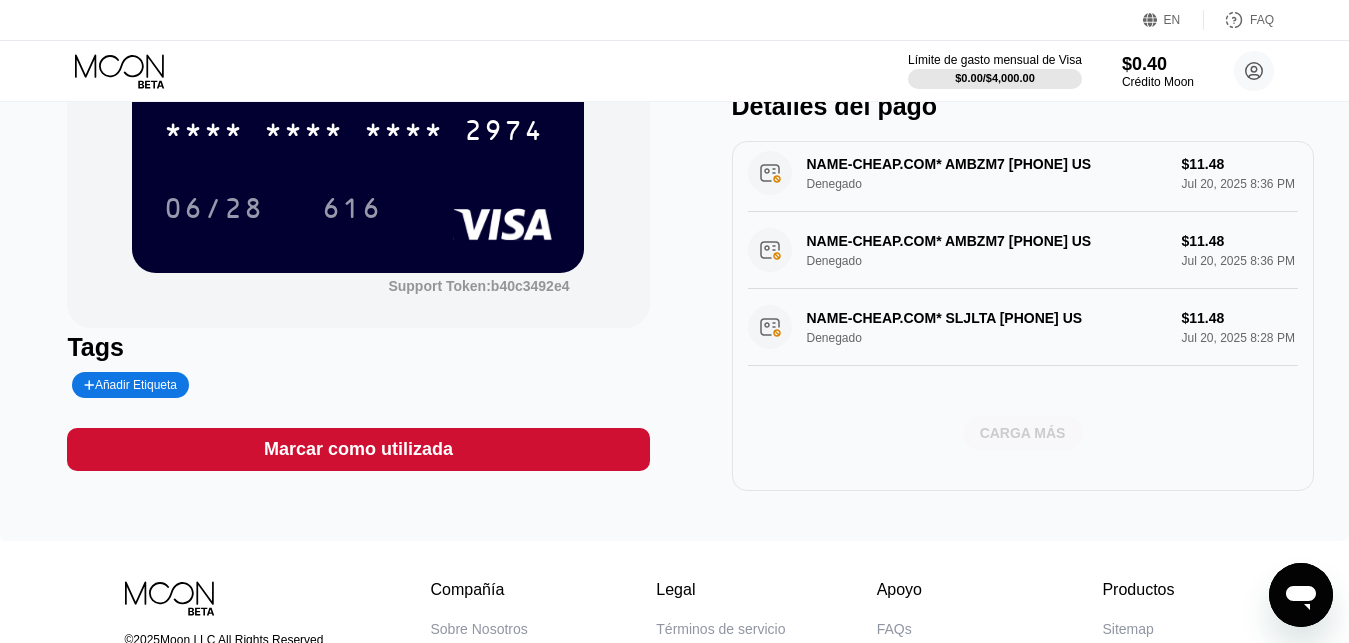 click on "CARGA MÁS" at bounding box center (1023, 433) 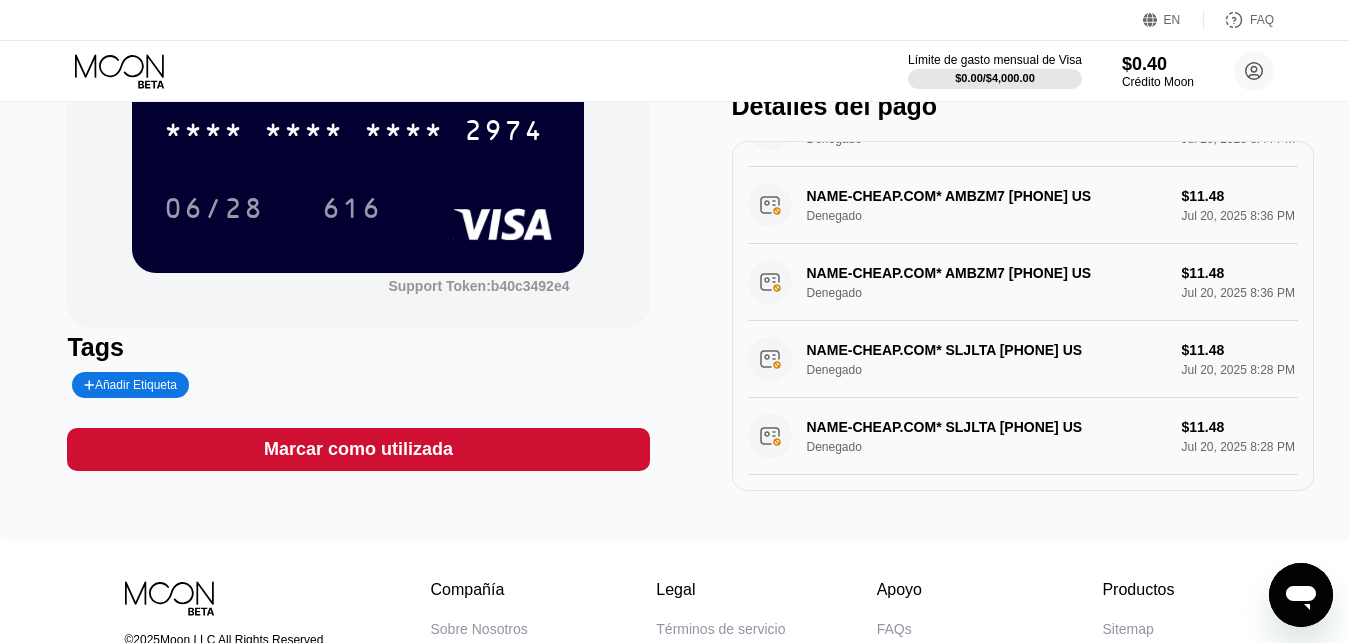 scroll, scrollTop: 1120, scrollLeft: 0, axis: vertical 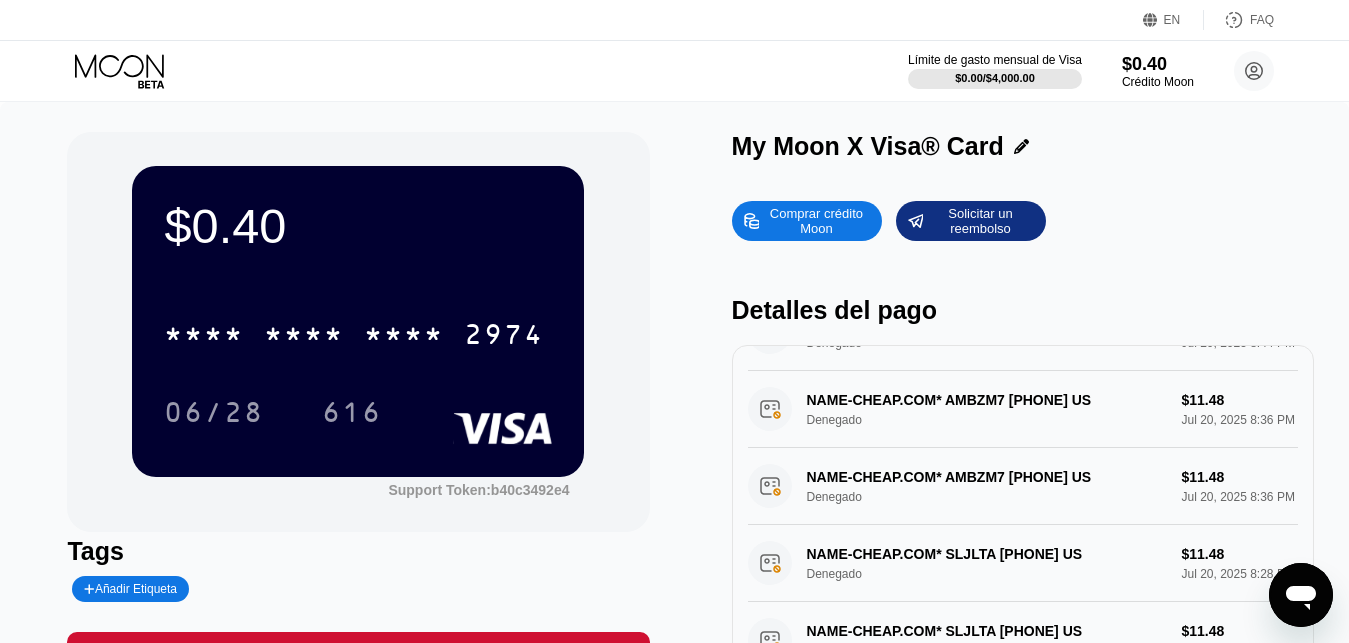 click on "My Moon X Visa® Card" at bounding box center (1023, 146) 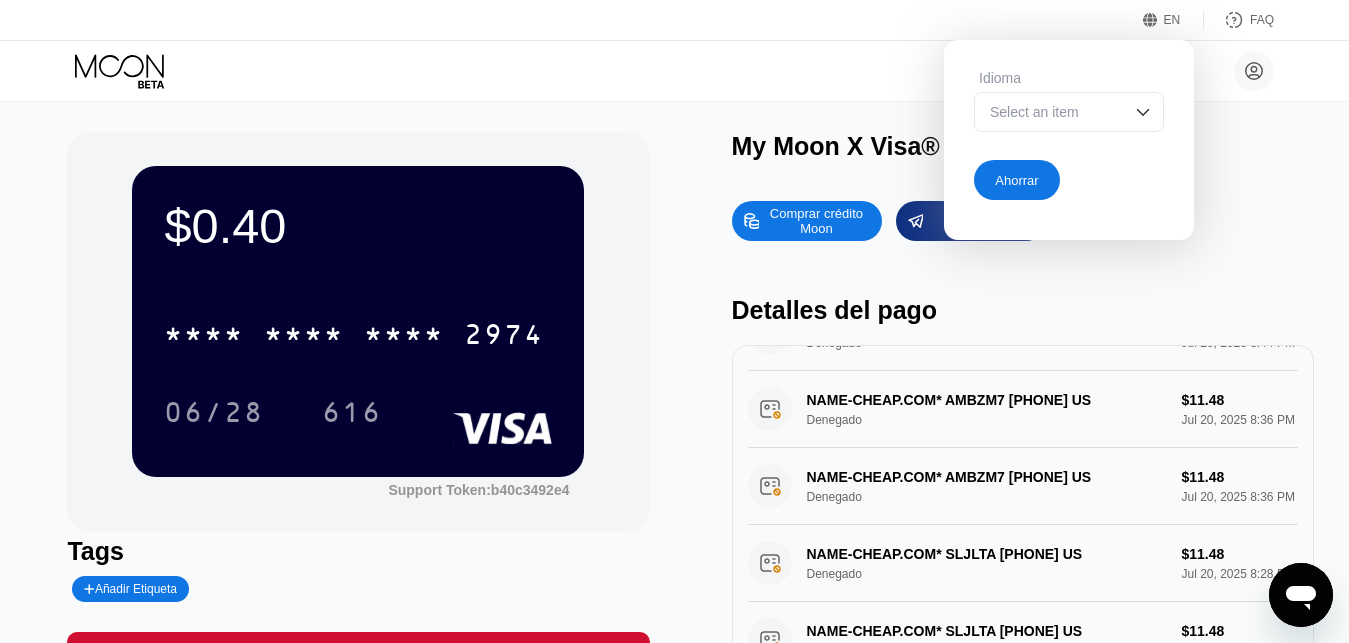 drag, startPoint x: 1232, startPoint y: 169, endPoint x: 1259, endPoint y: 75, distance: 97.80082 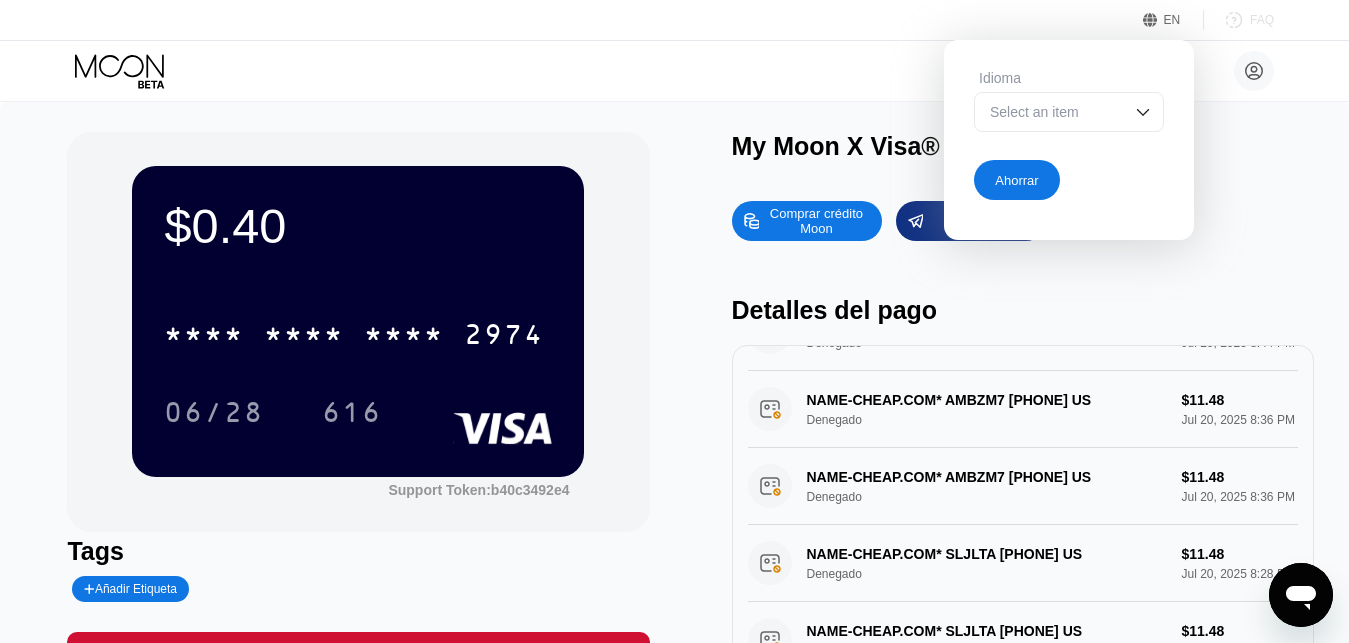 click on "FAQ" at bounding box center [1262, 20] 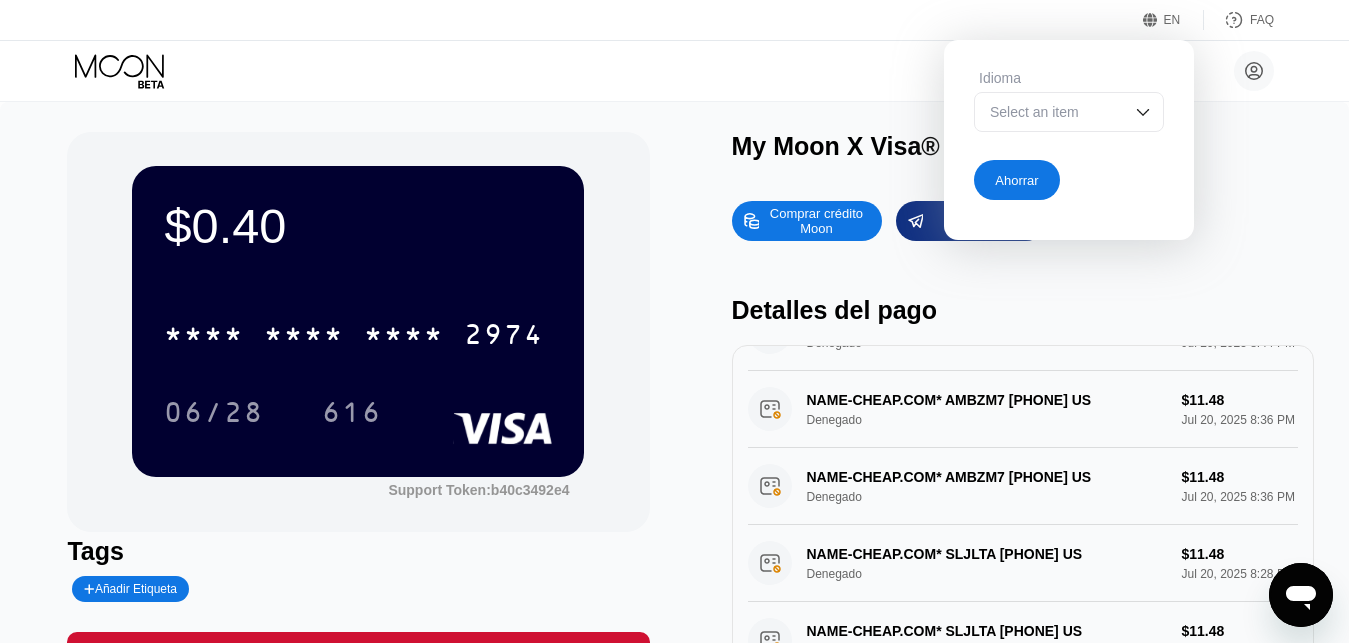 click on "$0.40 * * * * * * * * * * * * 2974 06/28 616 Support Token:  b40c3492e4 Tags  Añadir Etiqueta Marcar como utilizada My Moon X Visa® Card Comprar crédito Moon Solicitar un reembolso Detalles del pago Amazon.co.jp             AMZN.COM/BILLUS Denegado $1.31 Jul 26, 2025 9:04 AM Amazon.co.jp             AMZN.COM/BILLUS Denegado $1.36 Jul 26, 2025 8:41 AM Amazon.co.jp             AMZN.COM/BILLUS Denegado $2.67 Jul 26, 2025 2:21 AM Amazon.co.jp             AMZN.COM/BILLUS Compra liquidada $11.77 Jul 24, 2025 7:58 PM Tarifa A 1.00% fee (minimum of $1.00) is charged on all transactions $1.00 Jul 24, 2025 7:58 PM AMAZON.CO.JP             Tokyo        JP Compra pendiente $NaN Jul 24, 2025 6:20 PM Tarifa A 1.00% fee (minimum of $1.00) is charged on all transactions $1.00 Jul 24, 2025 6:20 PM Amazon.co.jp             AMZN.COM/BILLUS Compra liquidada $32.97 Jul 24, 2025 6:08 AM Tarifa A 1.00% fee (minimum of $1.00) is charged on all transactions $1.00 Jul 24, 2025 6:08 AM Amazon.co.jp             AMZN.COM/BILLUS $25.84" at bounding box center (674, 423) 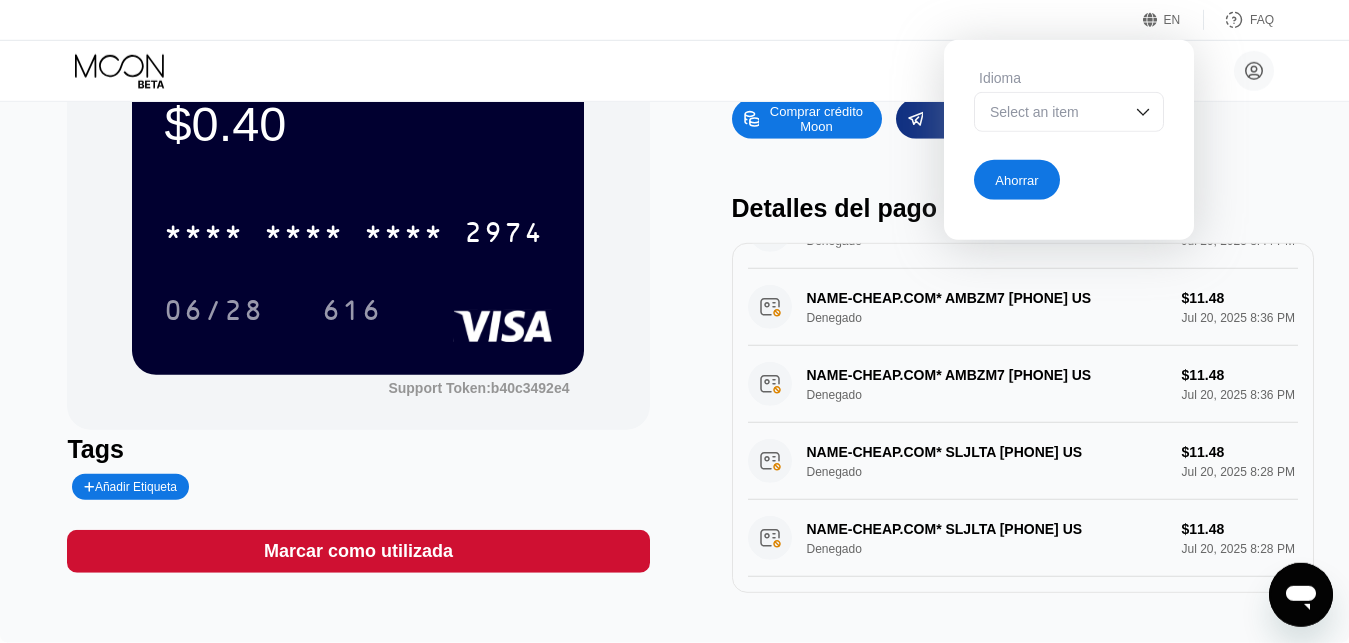 scroll, scrollTop: 306, scrollLeft: 0, axis: vertical 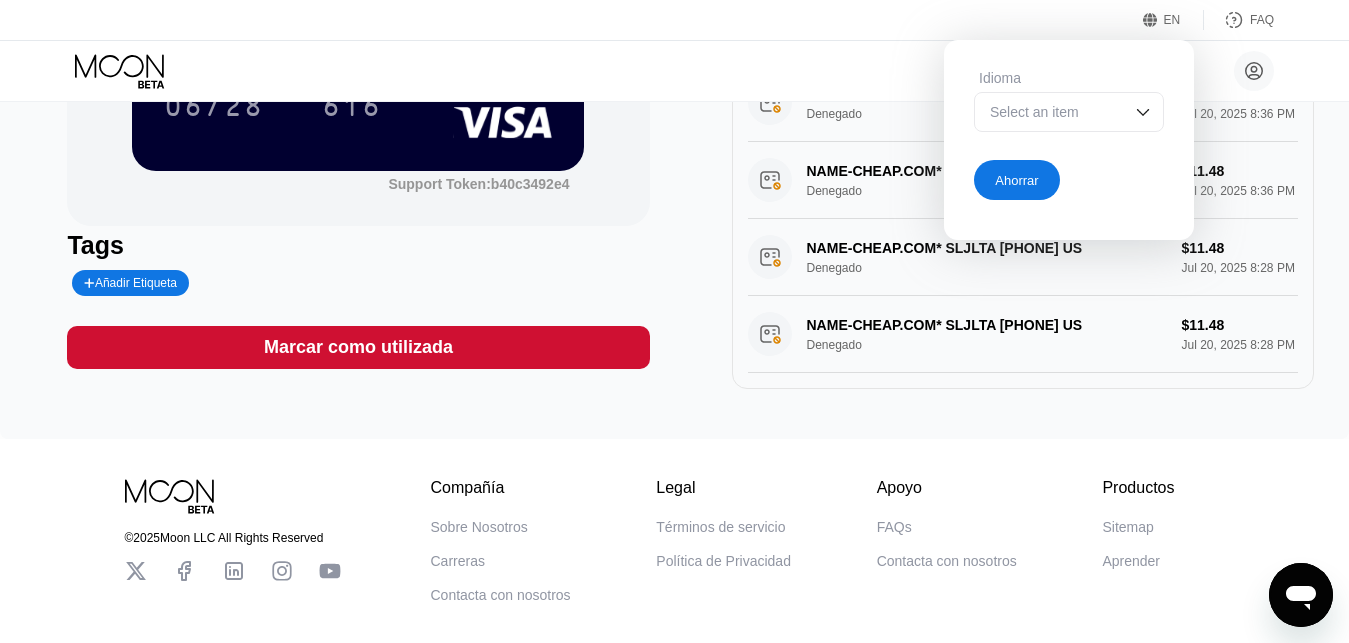 drag, startPoint x: 400, startPoint y: 422, endPoint x: 287, endPoint y: 326, distance: 148.27339 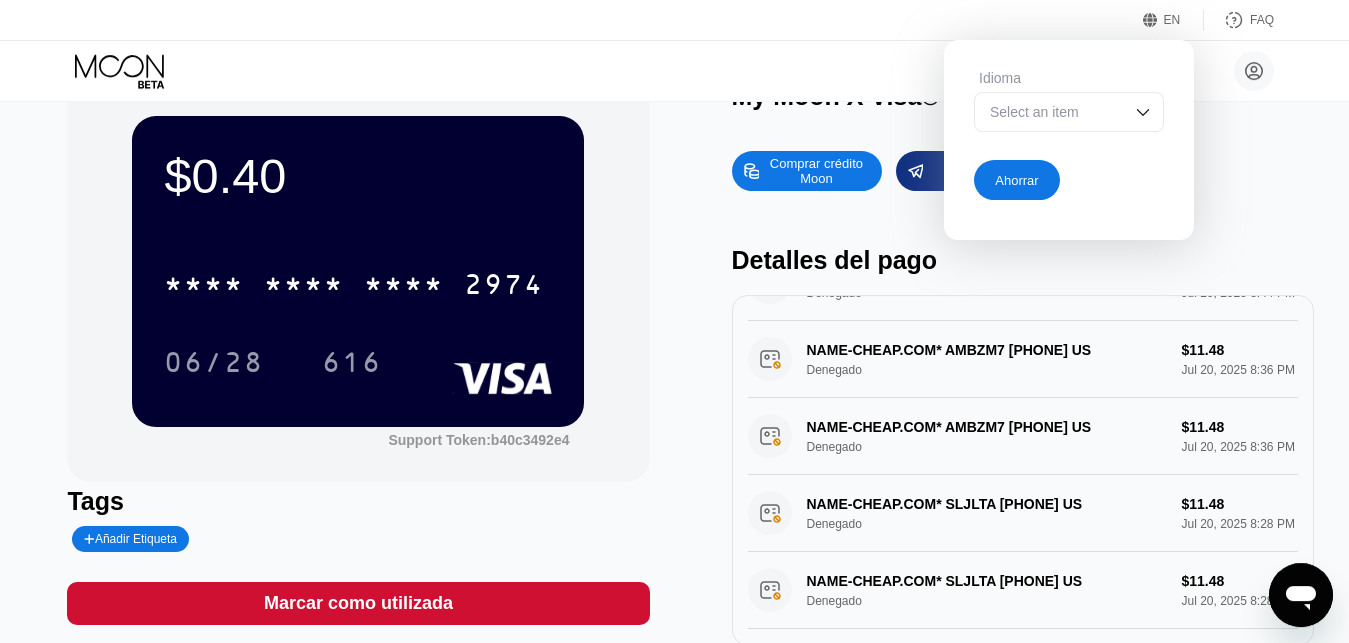 scroll, scrollTop: 0, scrollLeft: 0, axis: both 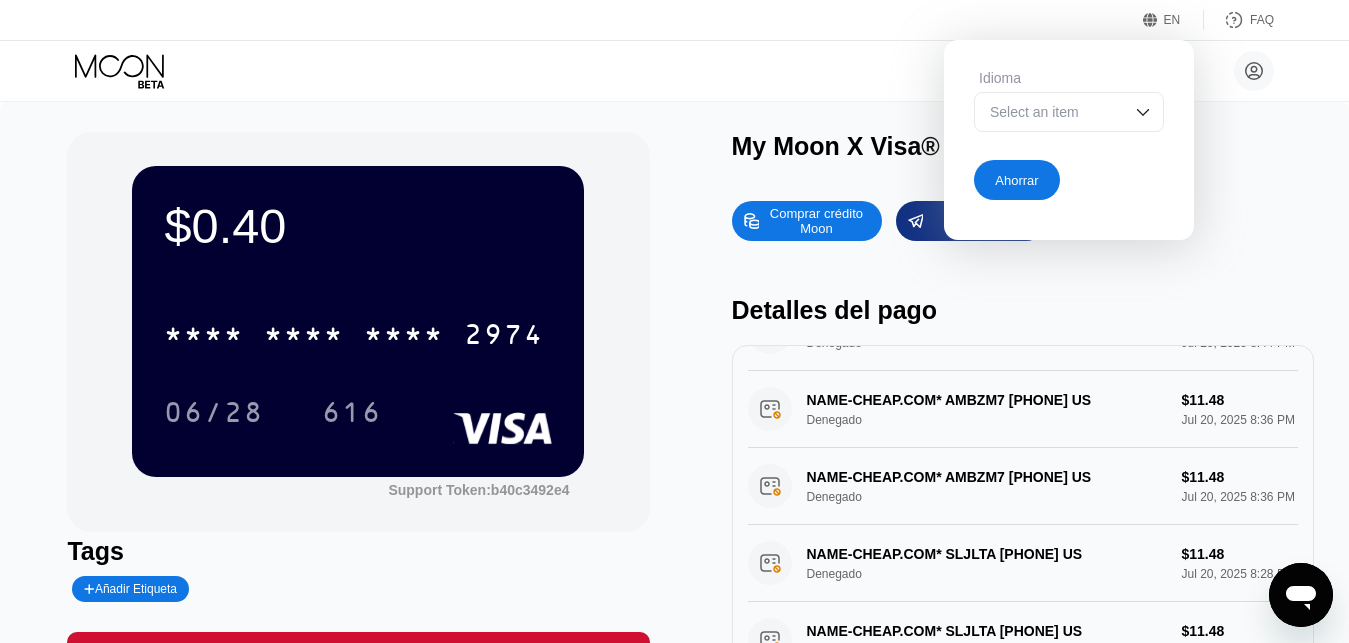 click on "My Moon X Visa® Card" at bounding box center (1023, 146) 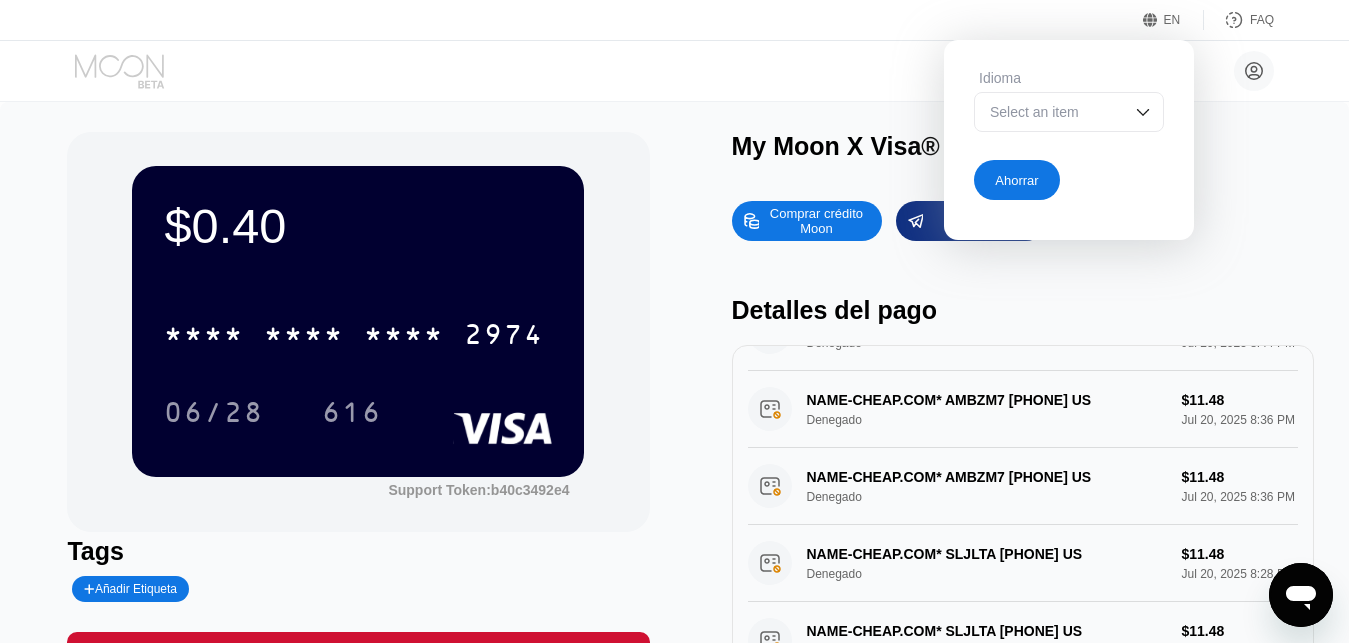 click 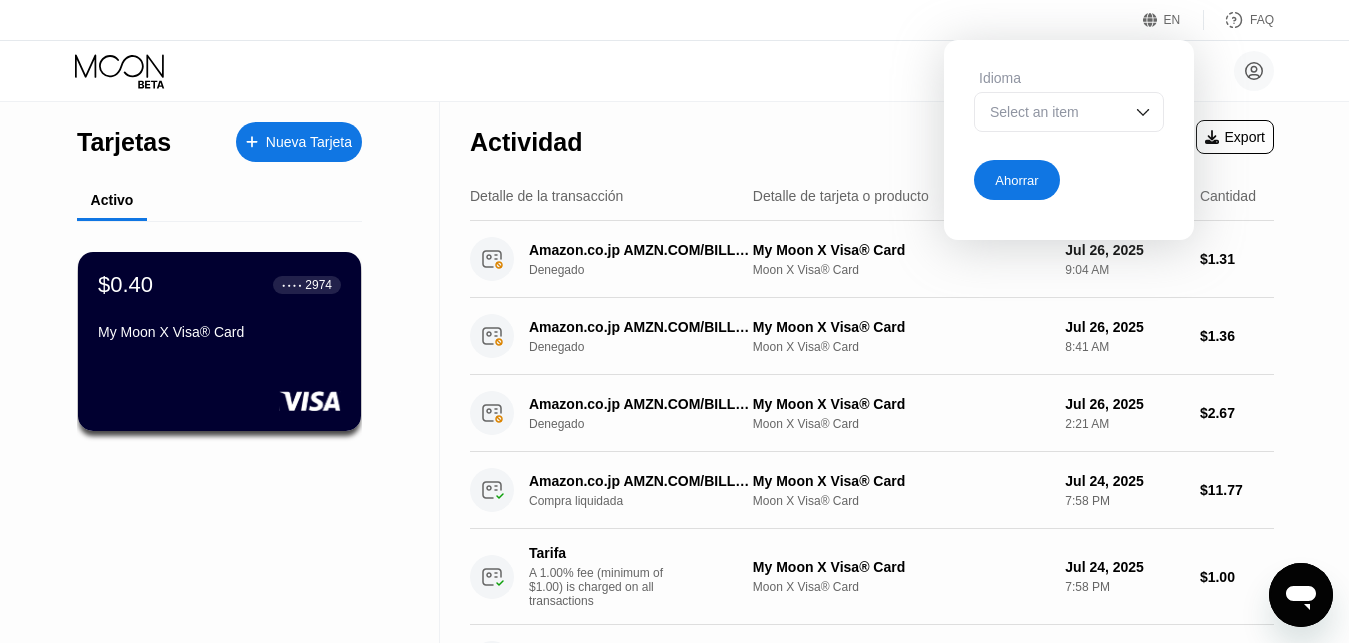 click on "corrientesyesmeralda@proton.me  Inicio Ajustes Apoyo Carreras Sobre Nosotros Cerrar sesión Política de privacidad Condiciones" at bounding box center (674, 71) 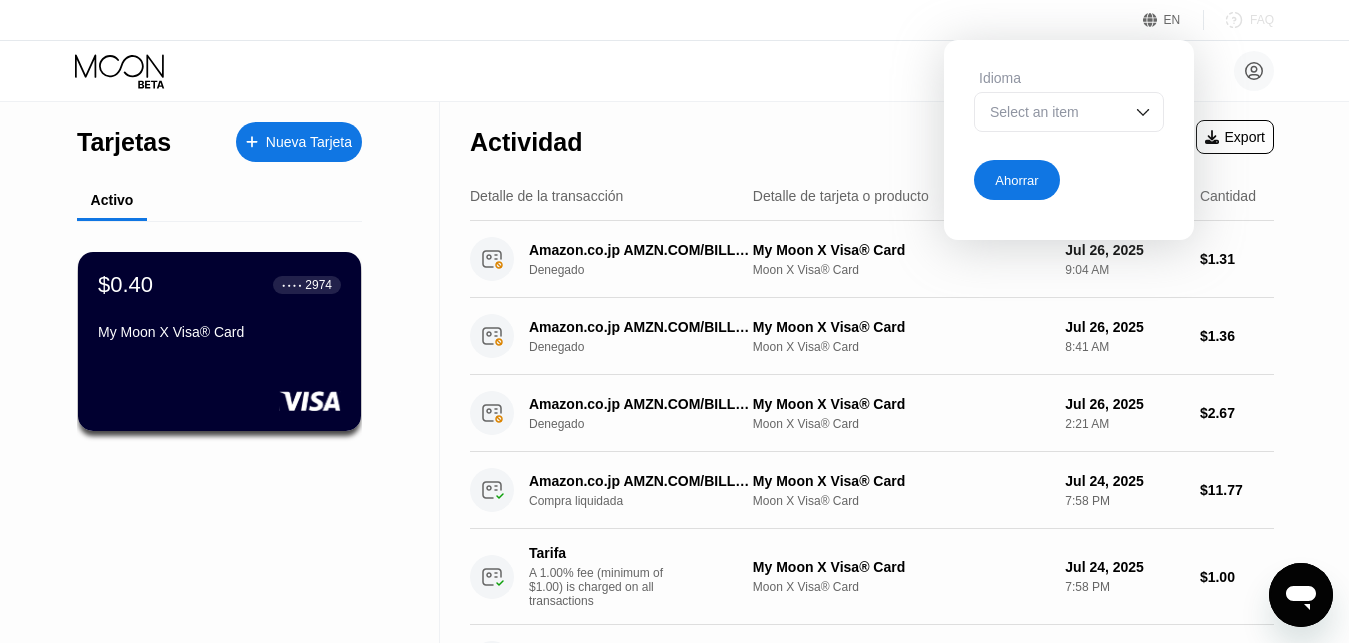 click on "FAQ" at bounding box center [1262, 20] 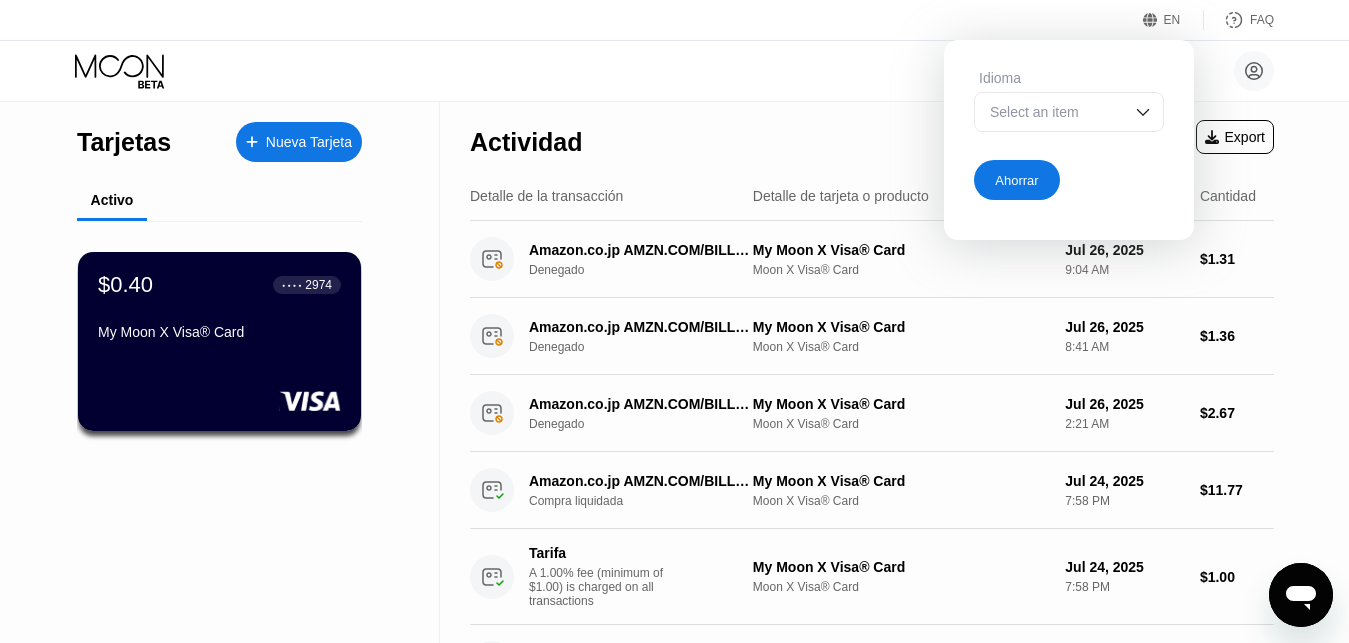 click on "corrientesyesmeralda@proton.me  Inicio Ajustes Apoyo Carreras Sobre Nosotros Cerrar sesión Política de privacidad Condiciones" at bounding box center [674, 71] 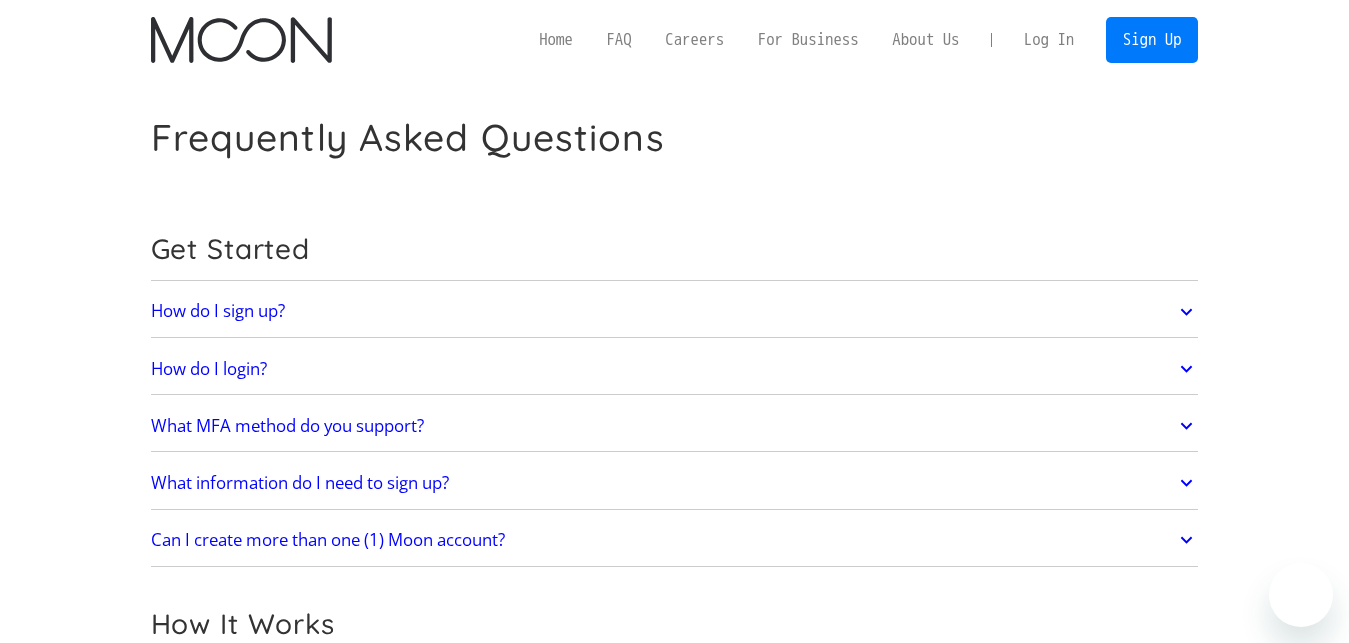 scroll, scrollTop: 0, scrollLeft: 0, axis: both 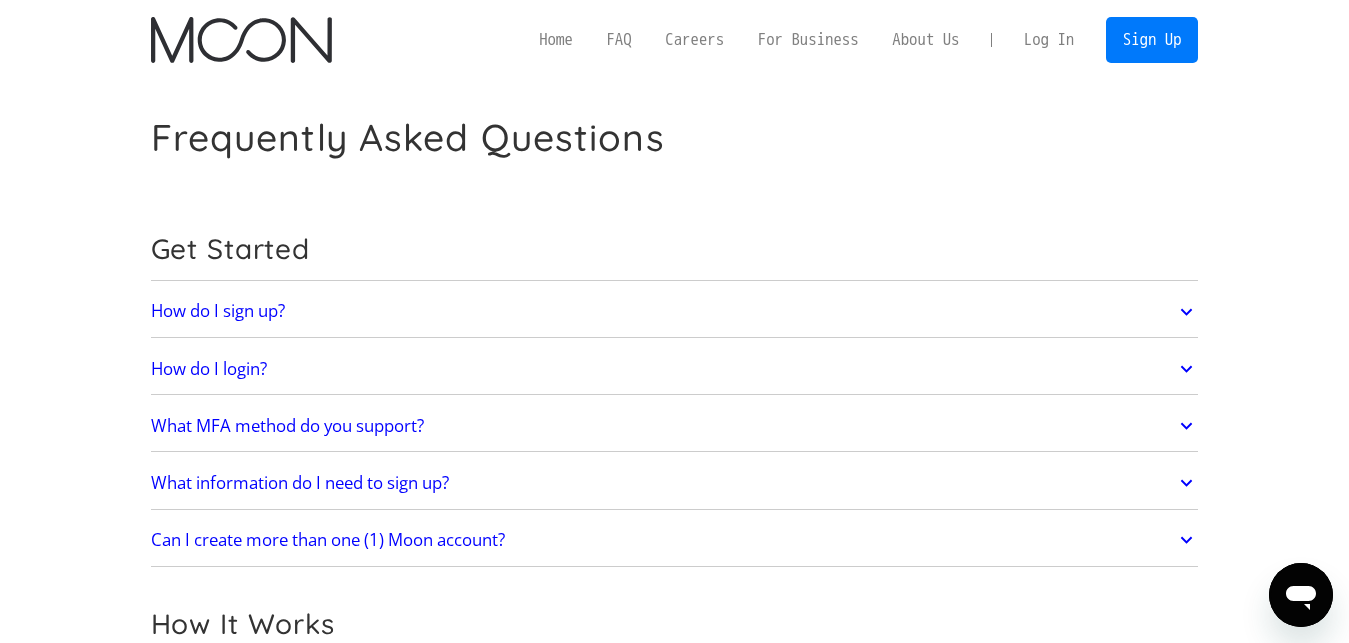 click at bounding box center [241, 40] 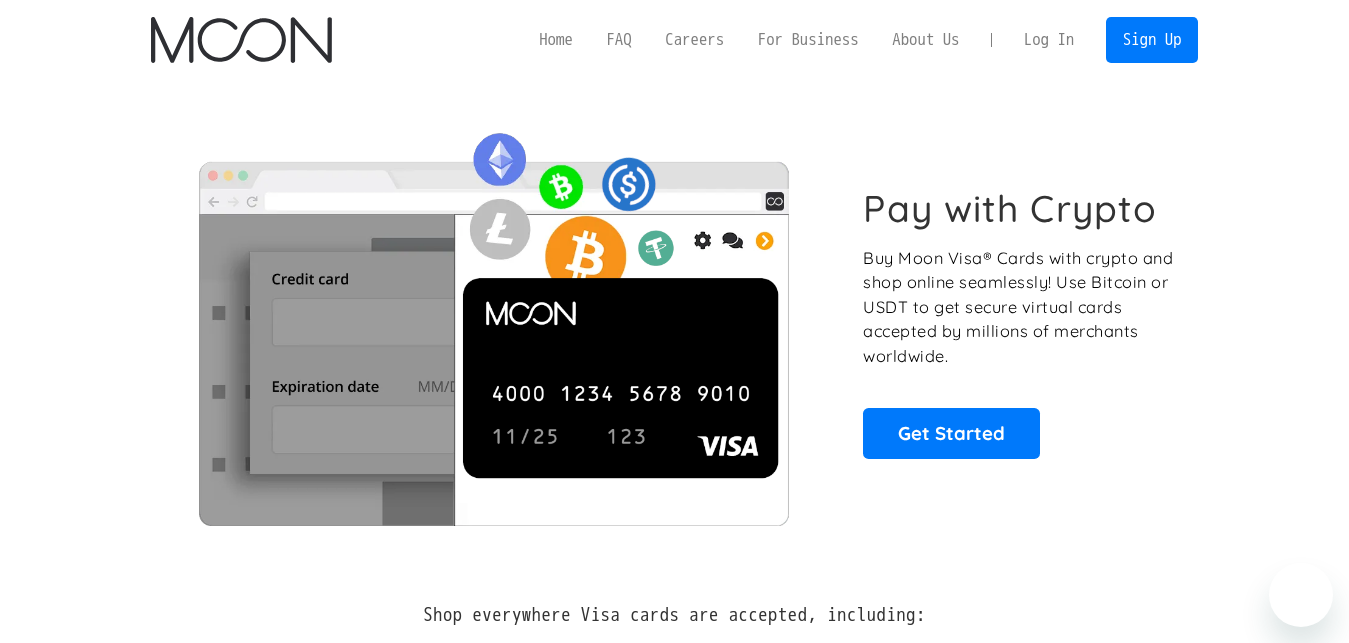 scroll, scrollTop: 0, scrollLeft: 0, axis: both 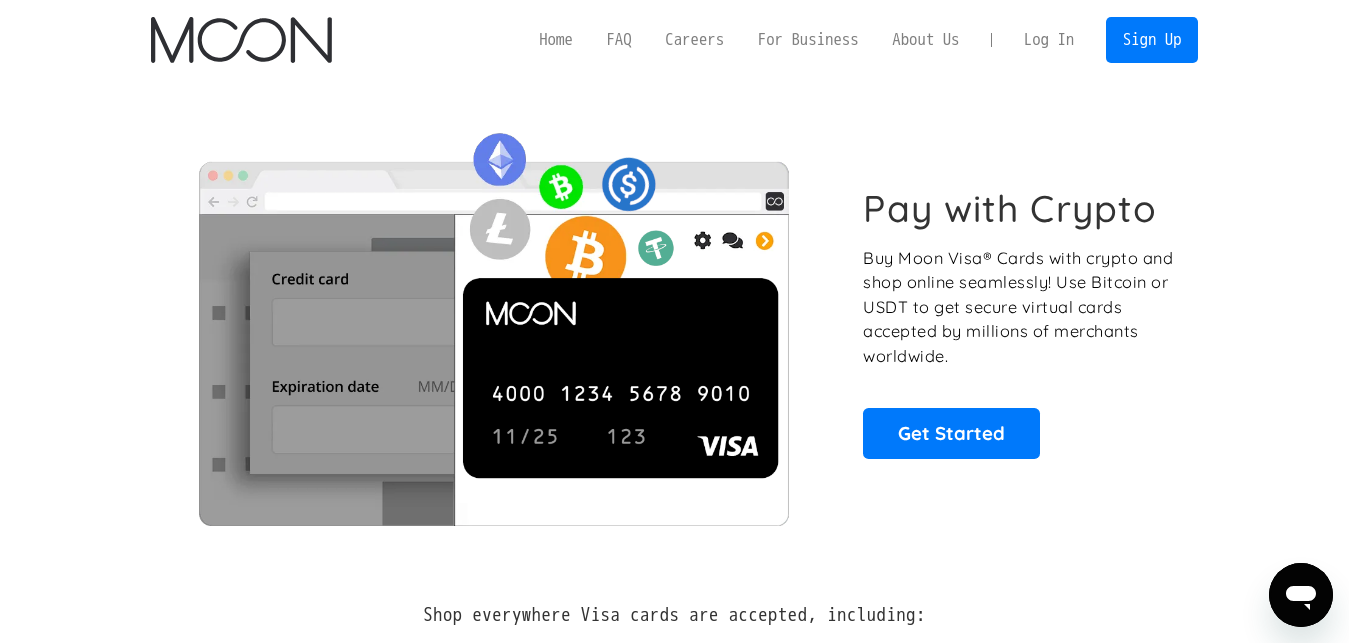 drag, startPoint x: 1050, startPoint y: 30, endPoint x: 1035, endPoint y: 31, distance: 15.033297 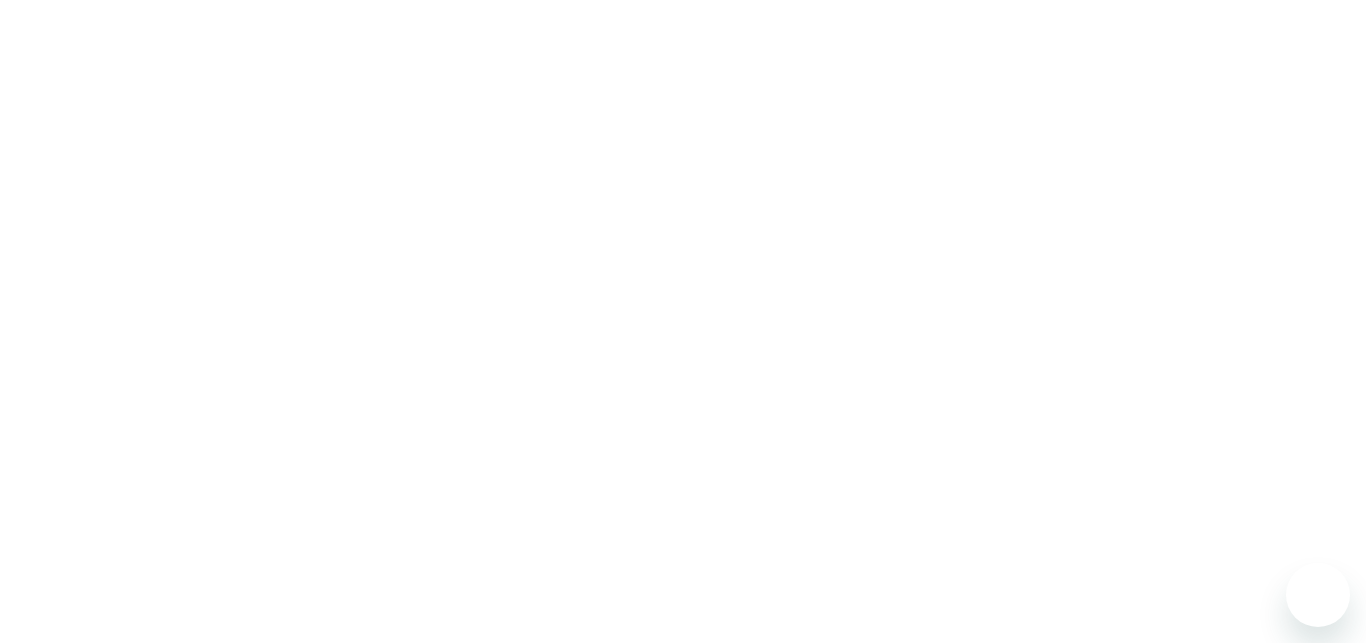 scroll, scrollTop: 0, scrollLeft: 0, axis: both 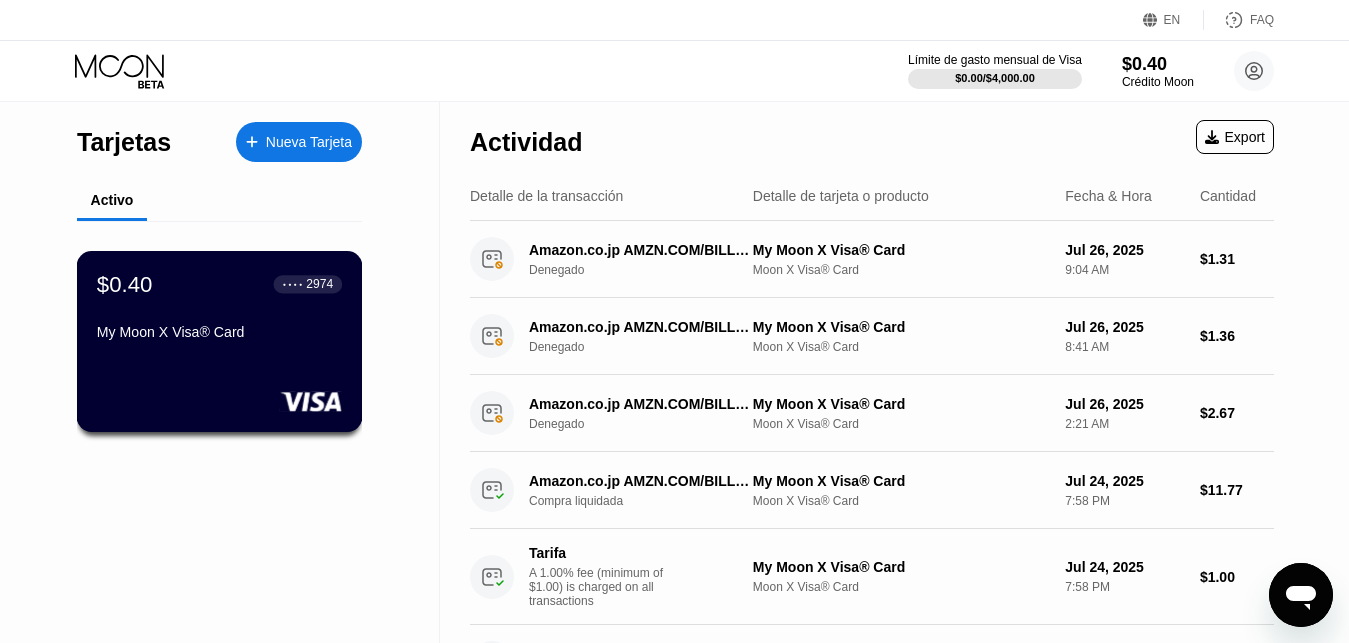 click on "My Moon X Visa® Card" at bounding box center [219, 336] 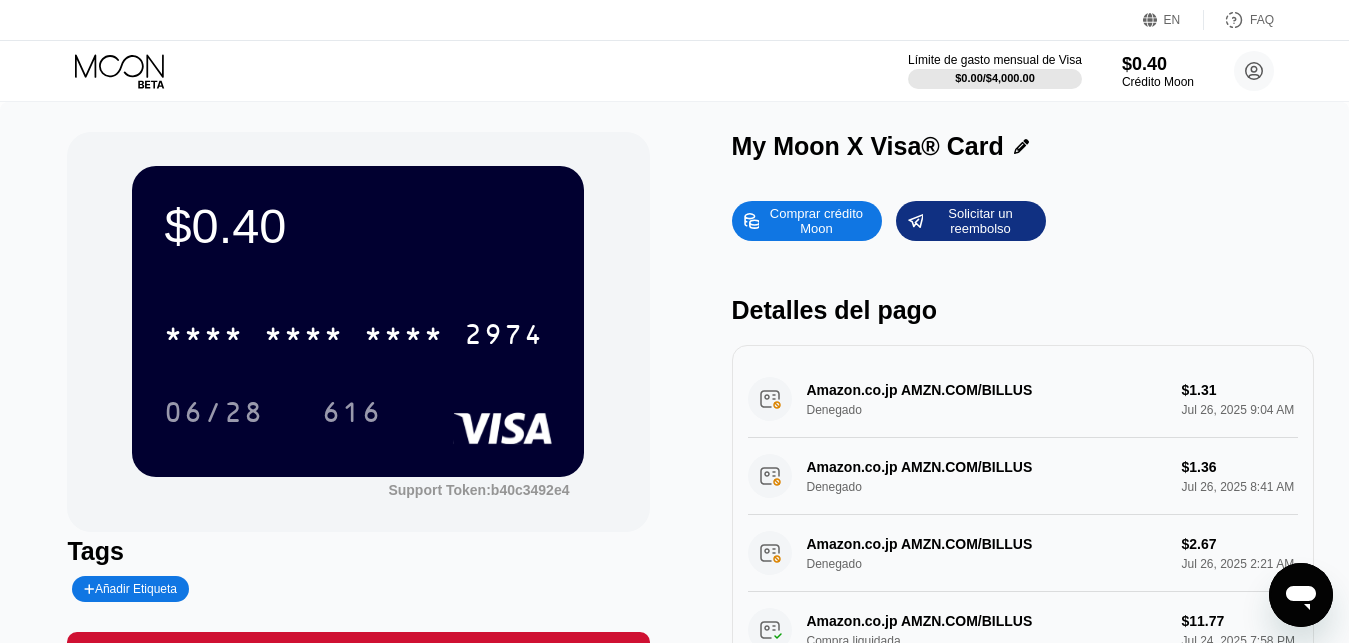 click on "Comprar crédito Moon" at bounding box center (816, 221) 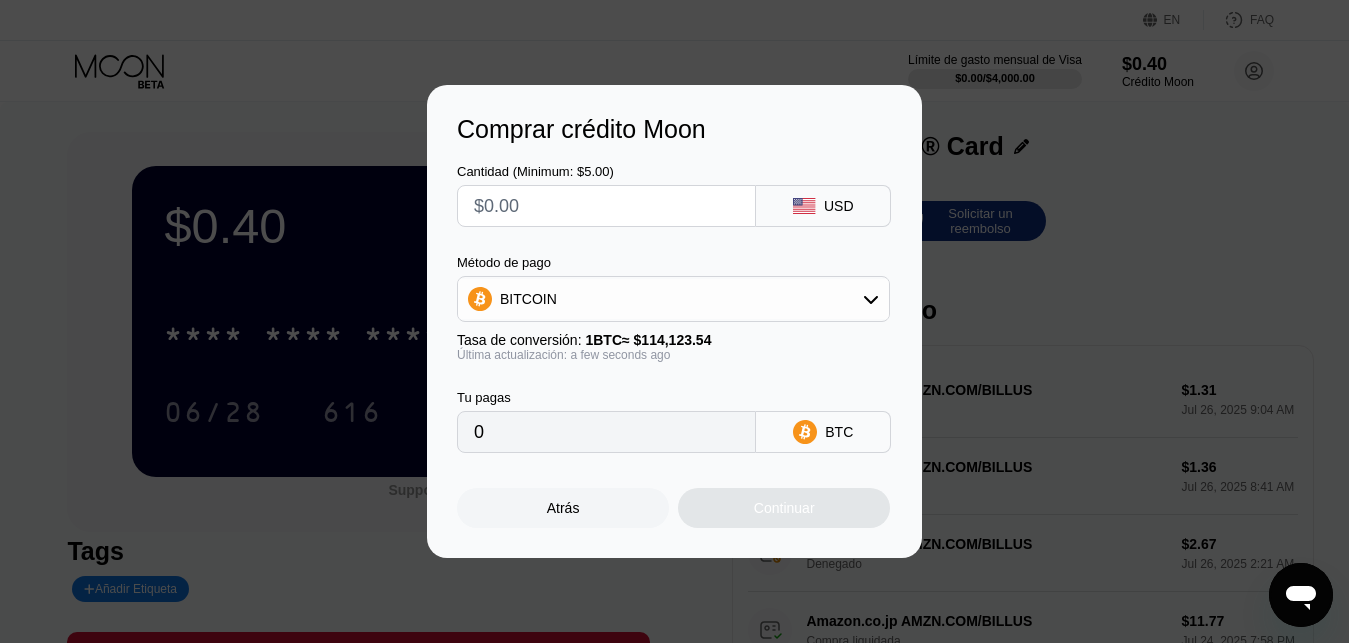 click on "BITCOIN" at bounding box center (673, 299) 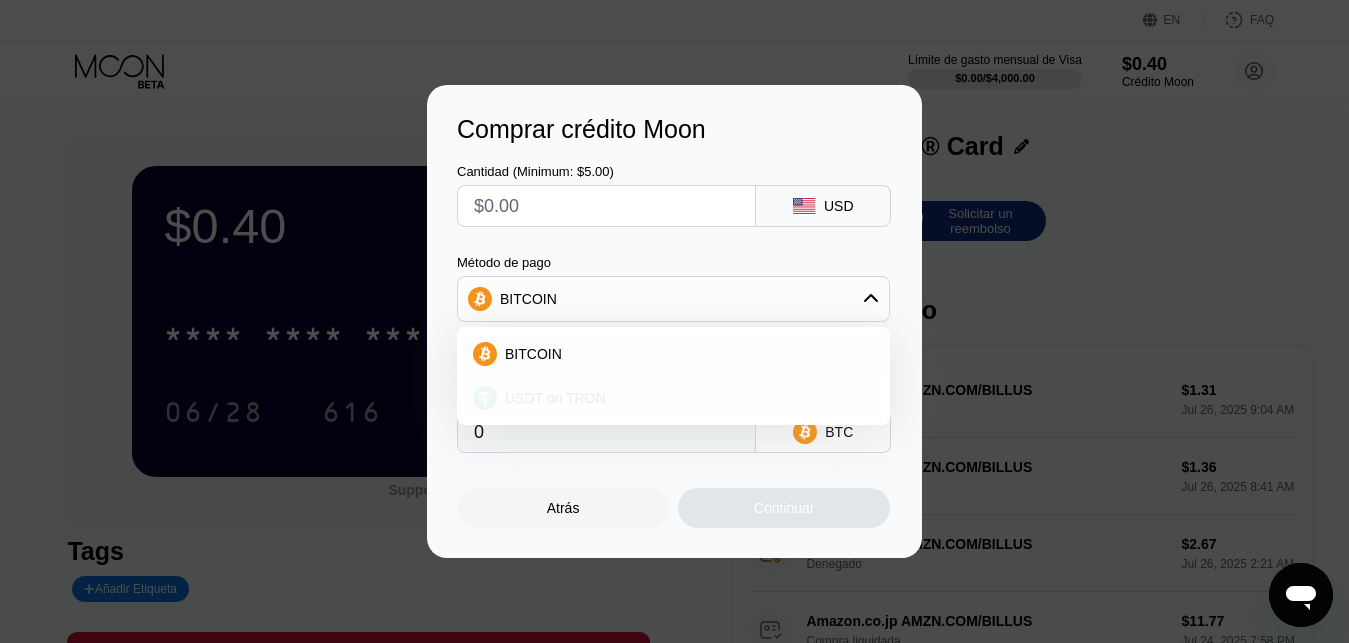 click on "USDT on TRON" at bounding box center (685, 398) 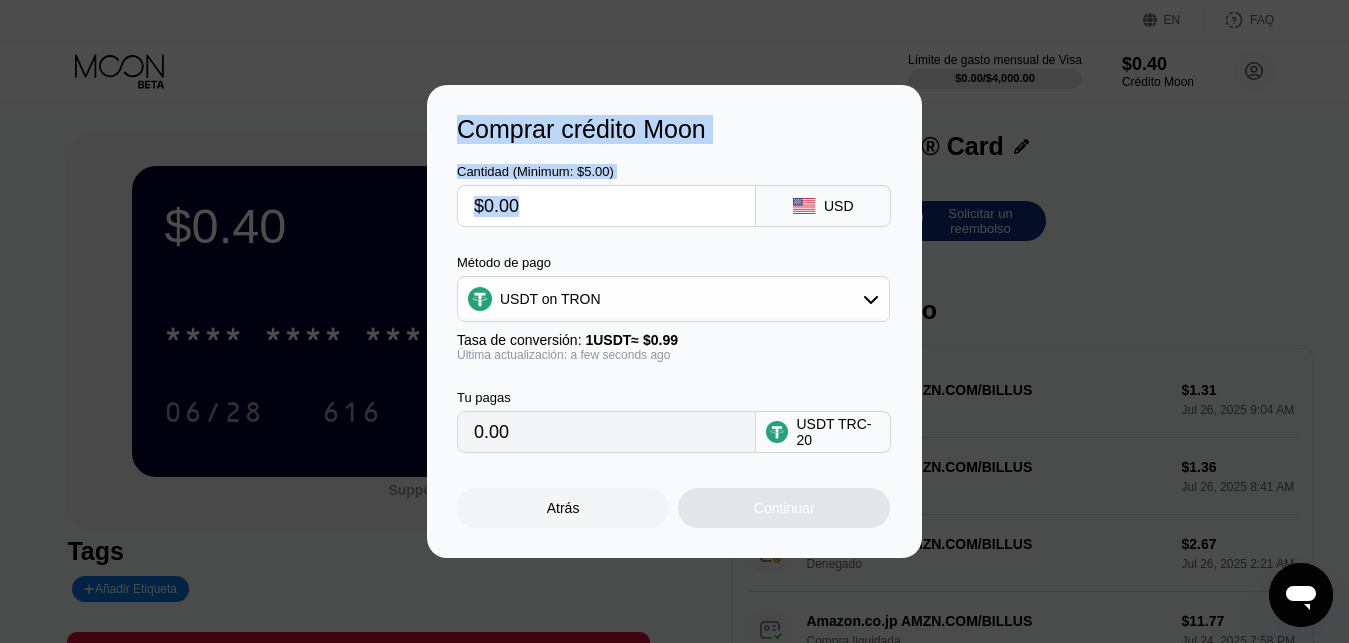 drag, startPoint x: 844, startPoint y: 452, endPoint x: 428, endPoint y: 81, distance: 557.40204 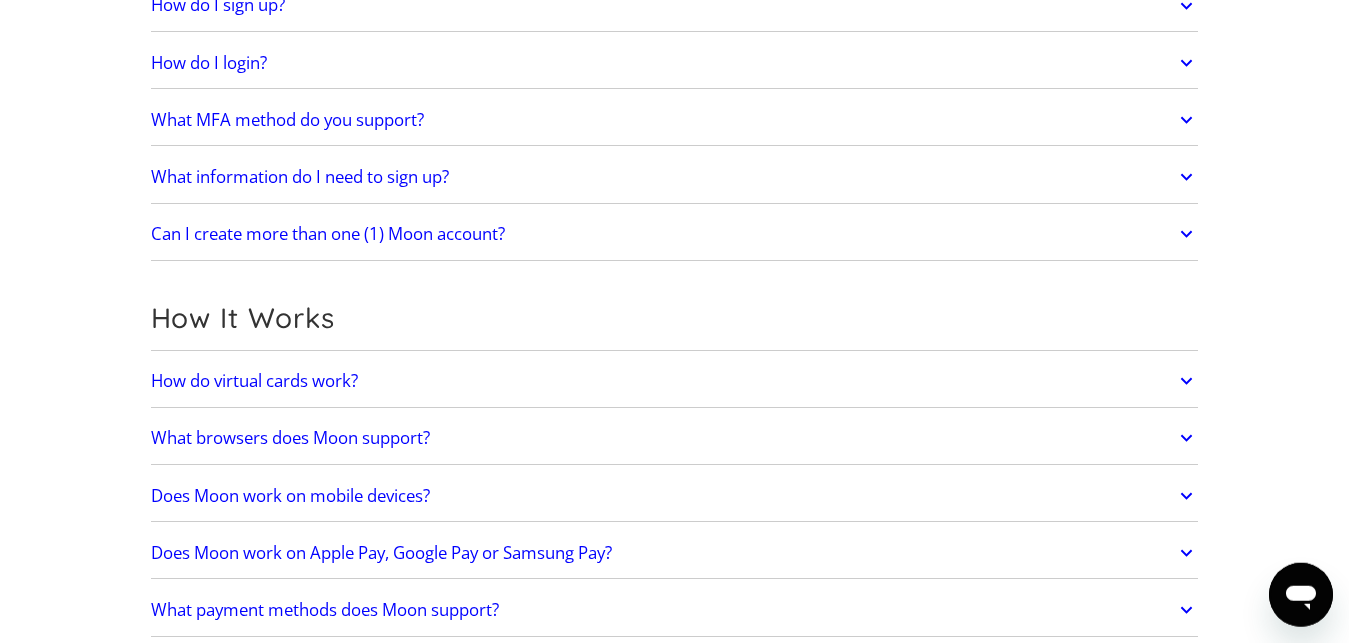 scroll, scrollTop: 1122, scrollLeft: 0, axis: vertical 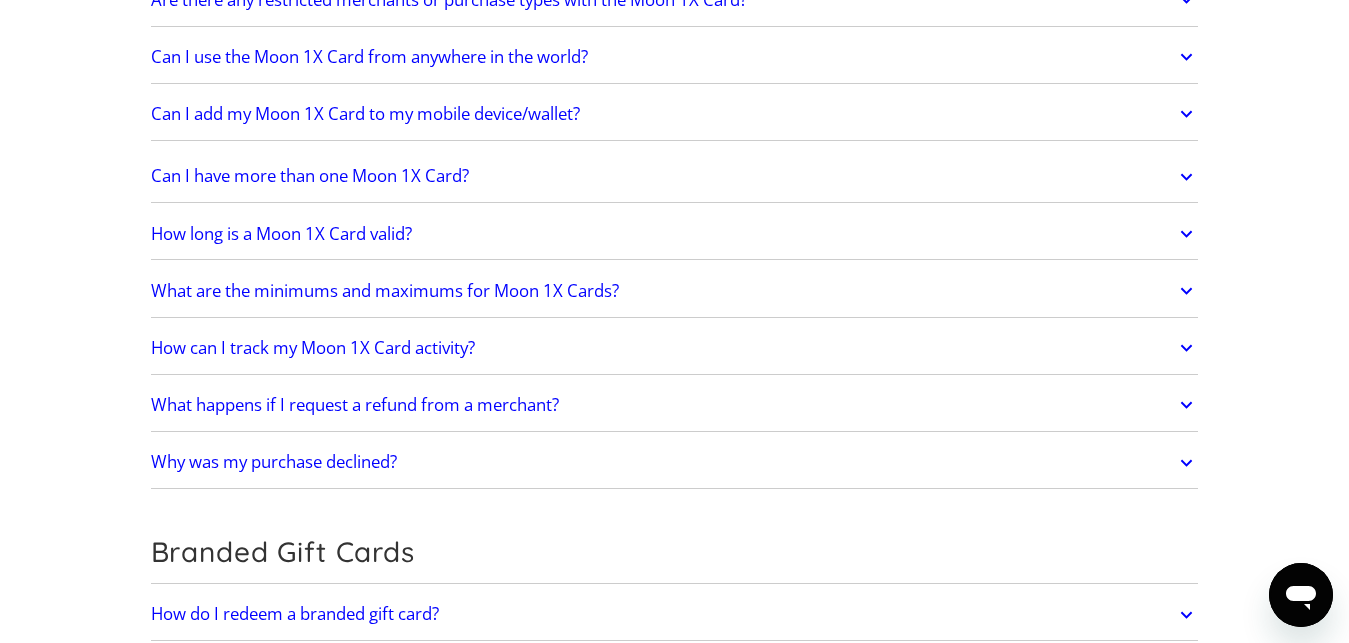 click 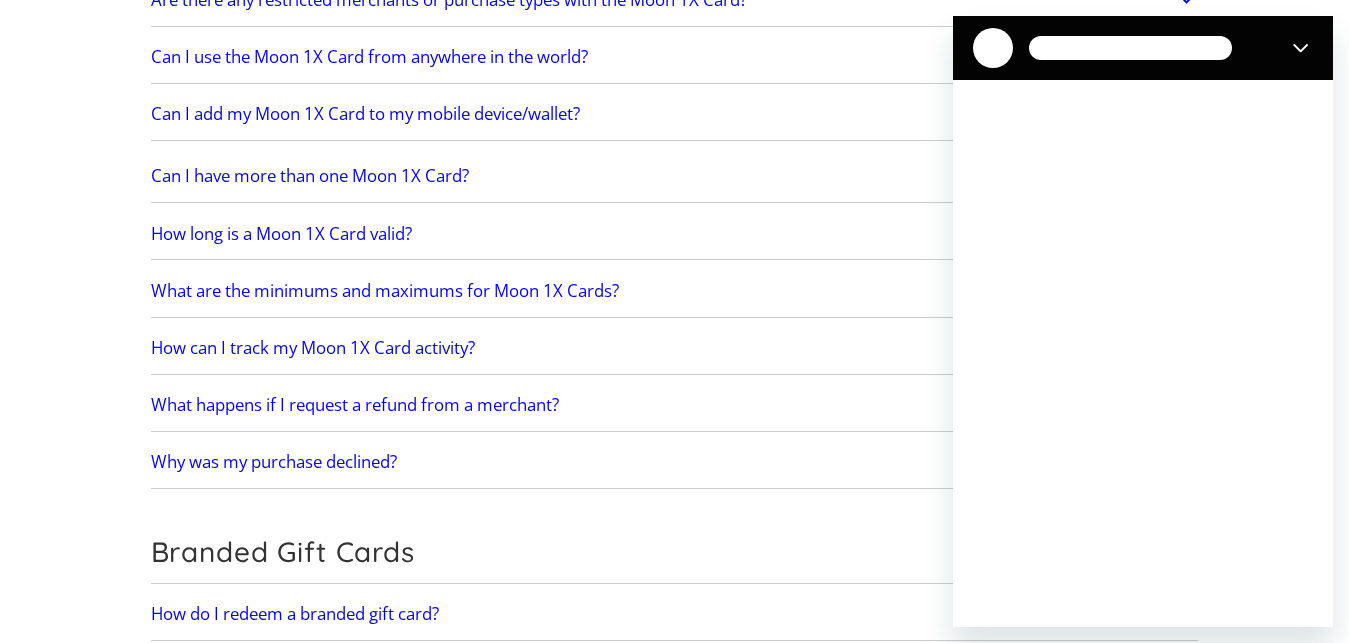 scroll, scrollTop: 0, scrollLeft: 0, axis: both 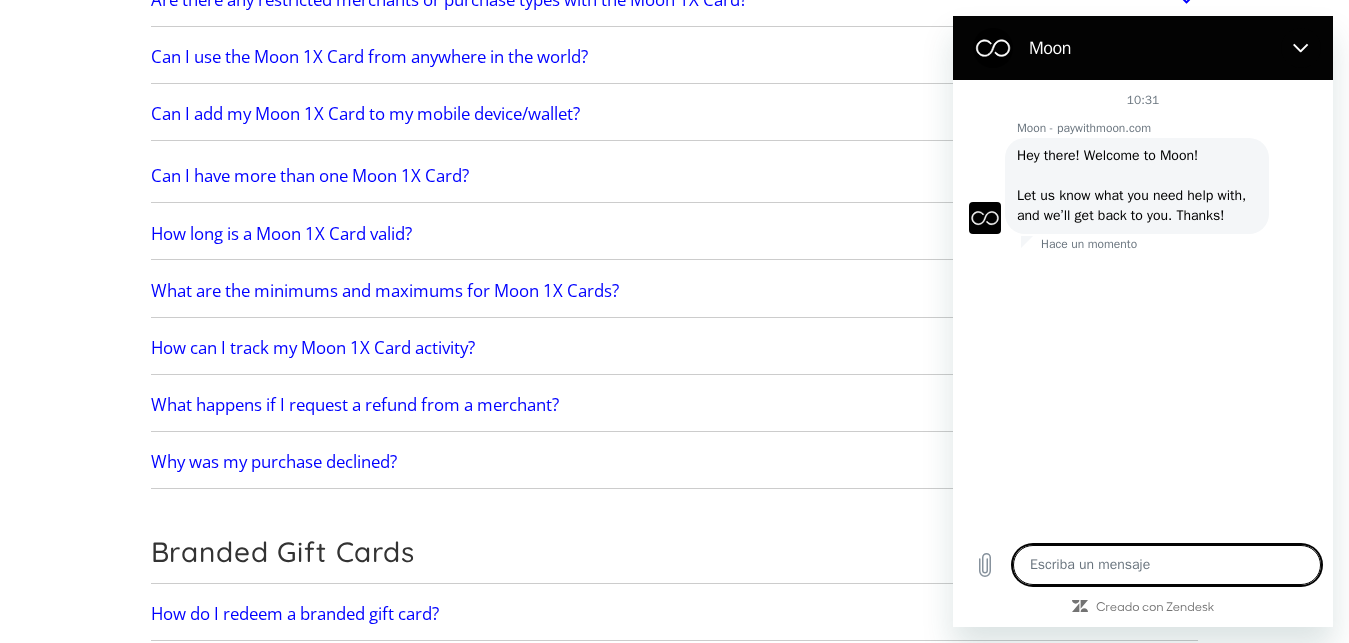 type on "x" 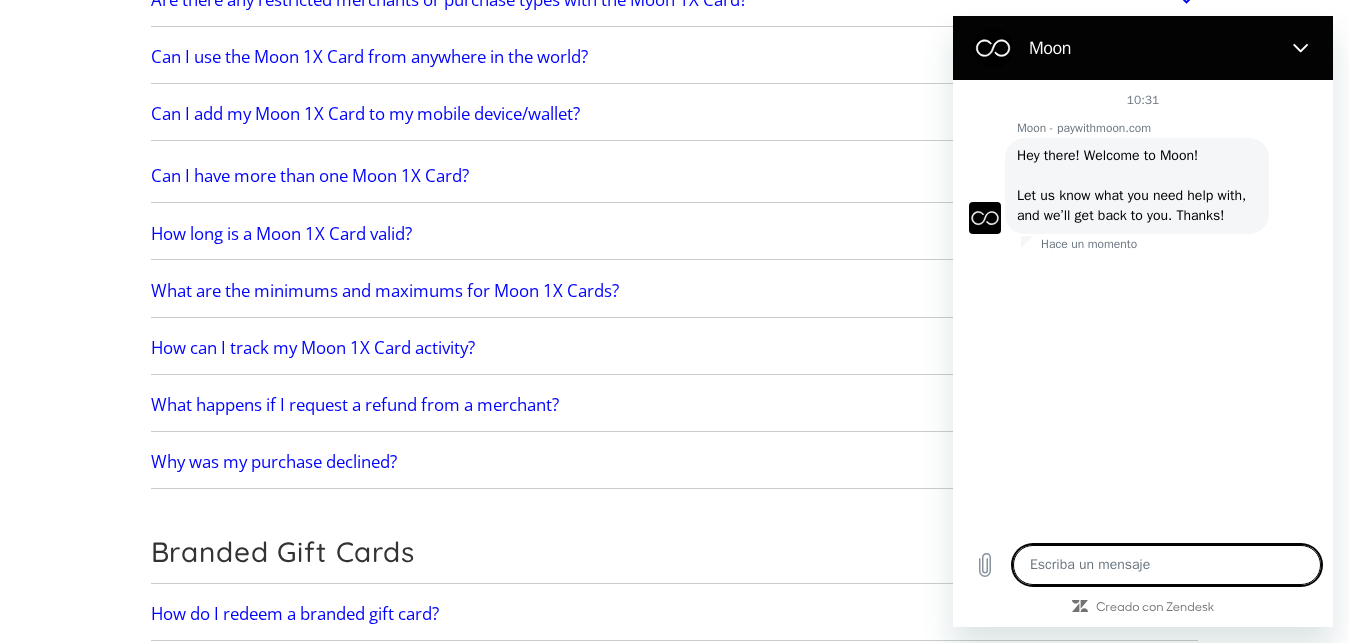 type on "Hello,
I sent 59.61 USDT via TRC-20 to the address provided by Pay with Moon to purchase Moon credit.
The transaction has already been confirmed on the blockchain.
Here are the details:
TxID: [TRANSACTION_ID]
Amount: 59.61 USDT
To: [ADDRESS]
Sent at: [DATE], [TIME] UTC
Could you please confirm if the payment has been received and when the credit will be available?" 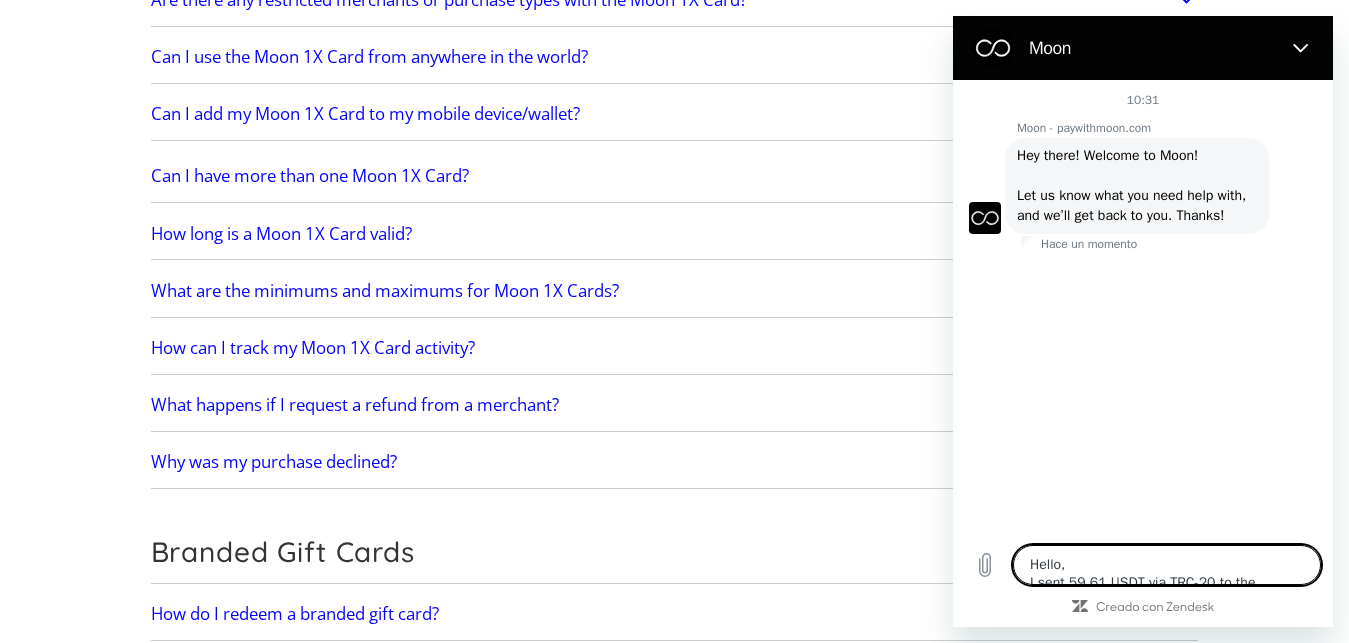 scroll, scrollTop: 333, scrollLeft: 0, axis: vertical 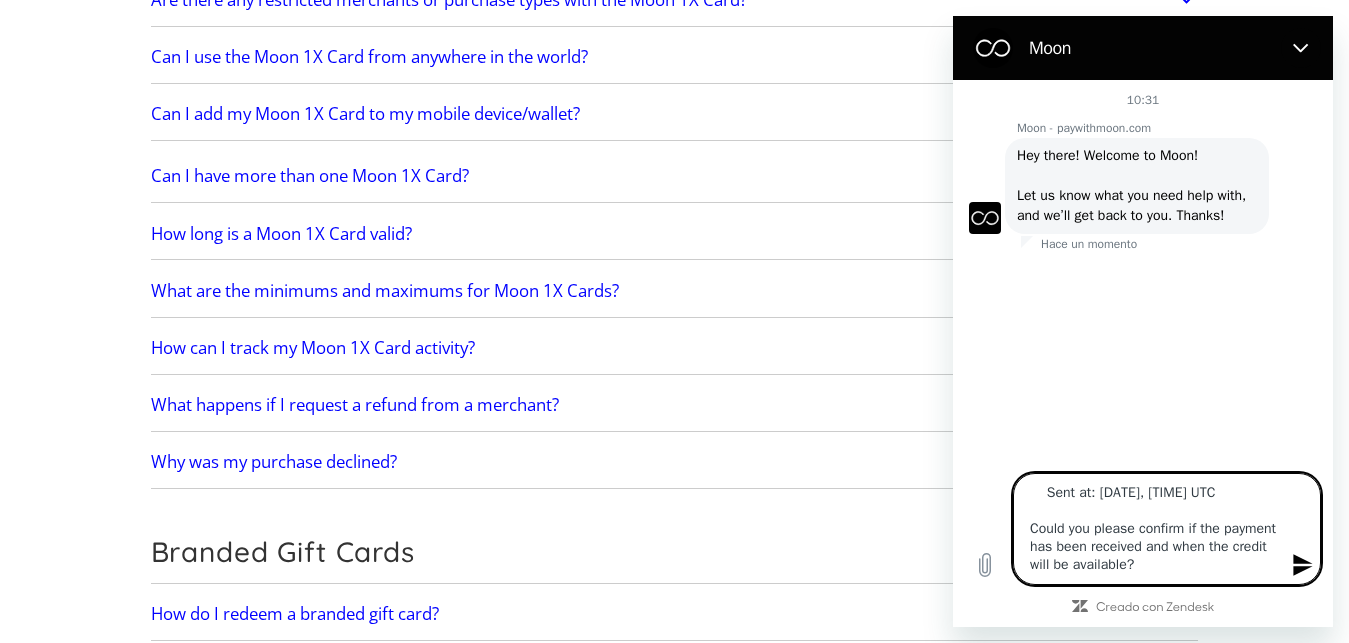 type on "Hello,
I sent 59.61 USDT via TRC-20 to the address provided by Pay with Moon to purchase Moon credit.
The transaction has already been confirmed on the blockchain.
Here are the details:
TxID: [TRANSACTION_ID]
Amount: 59.61 USDT
To: [ADDRESS]
Sent at: [DATE], [TIME] UTC
Could you please confirm if the payment has been received and when the credit will be available?" 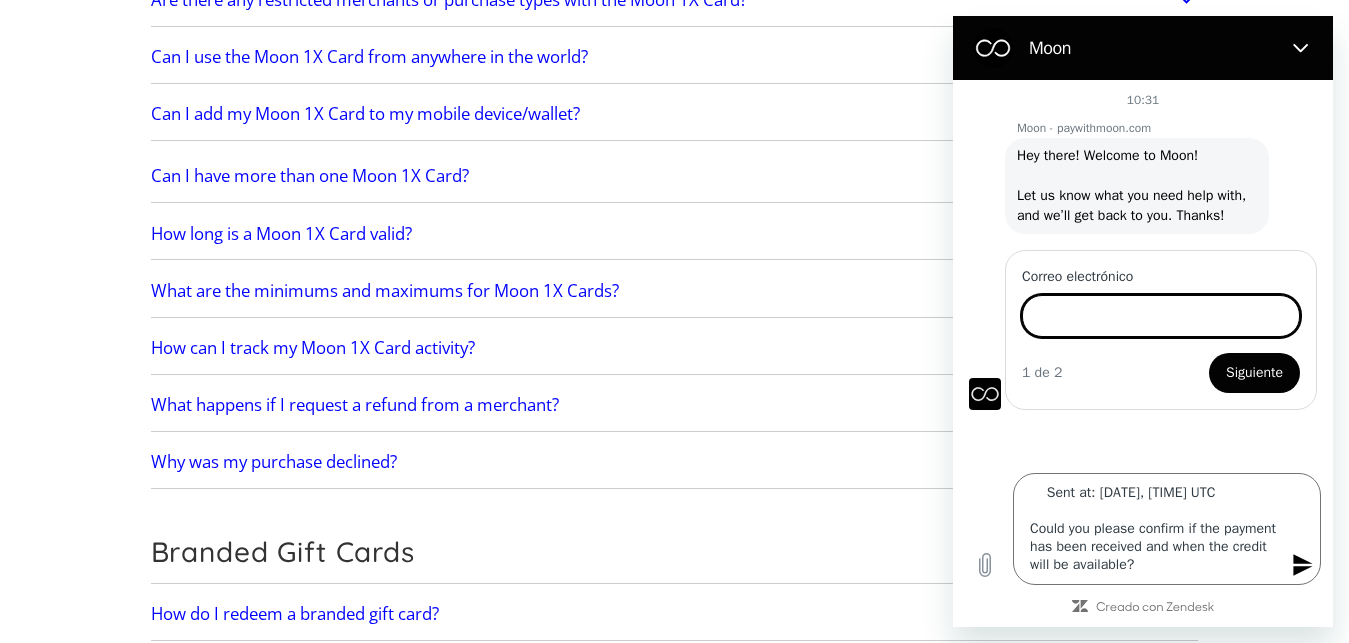 click on "Correo electrónico" at bounding box center (1161, 316) 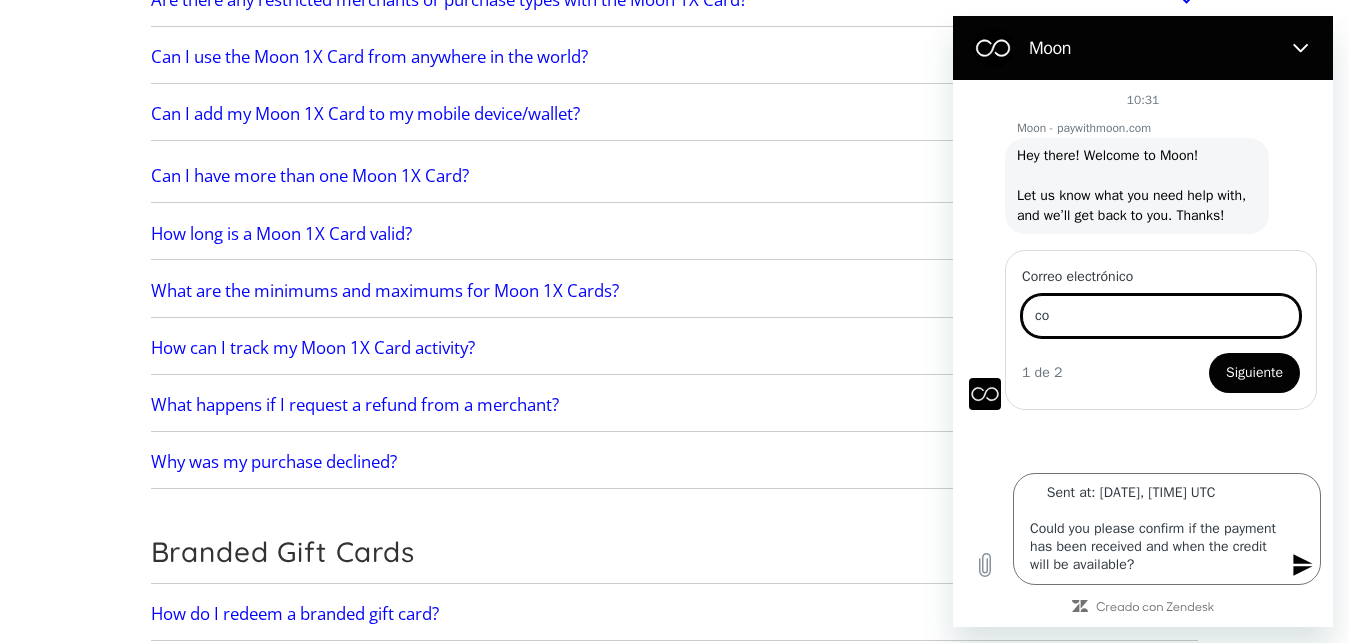 type on "c" 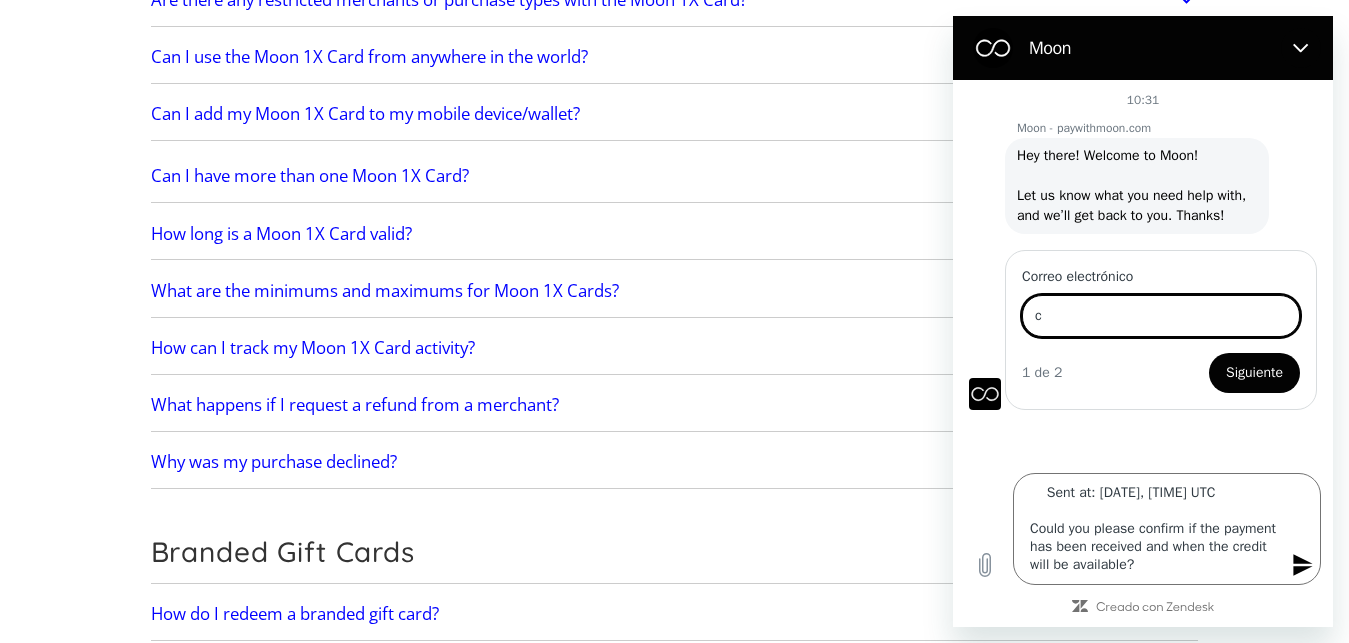 type 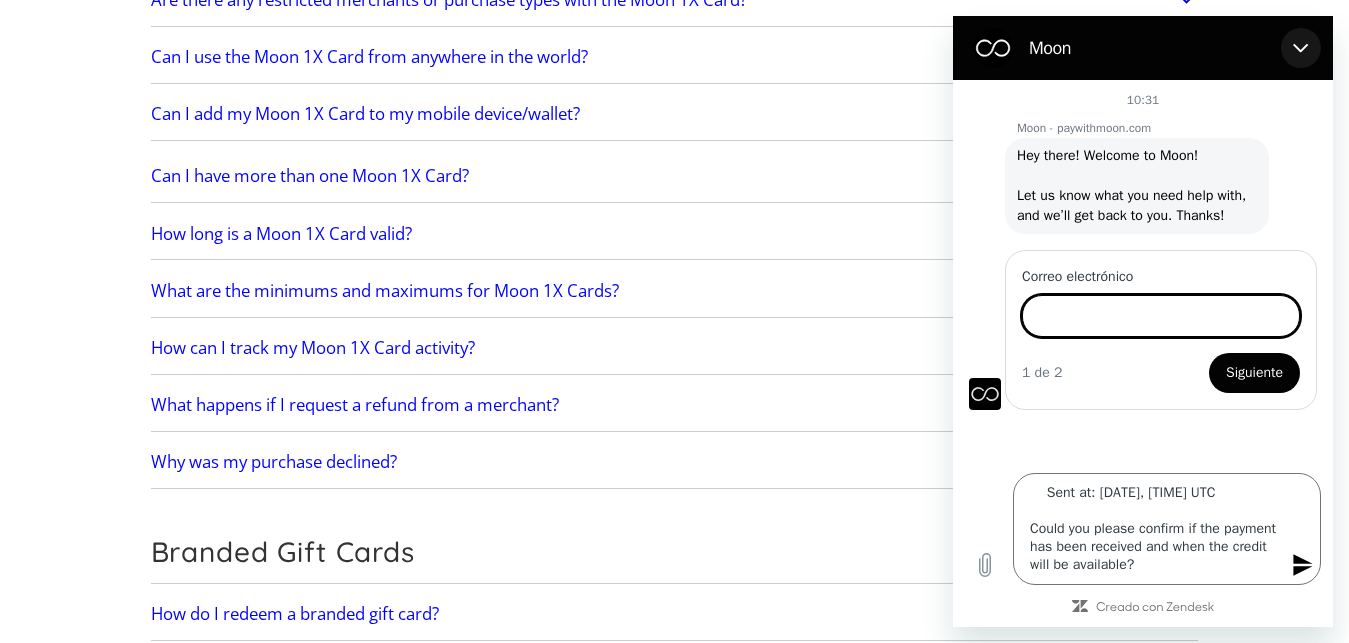 click 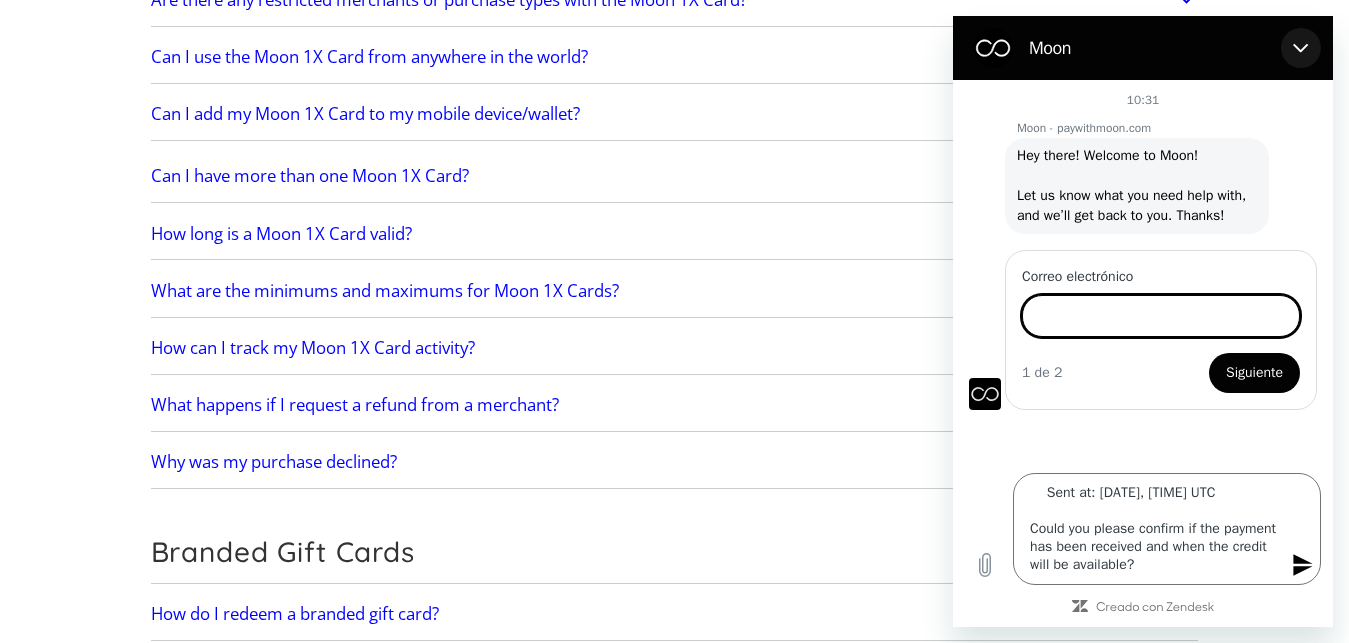 type on "x" 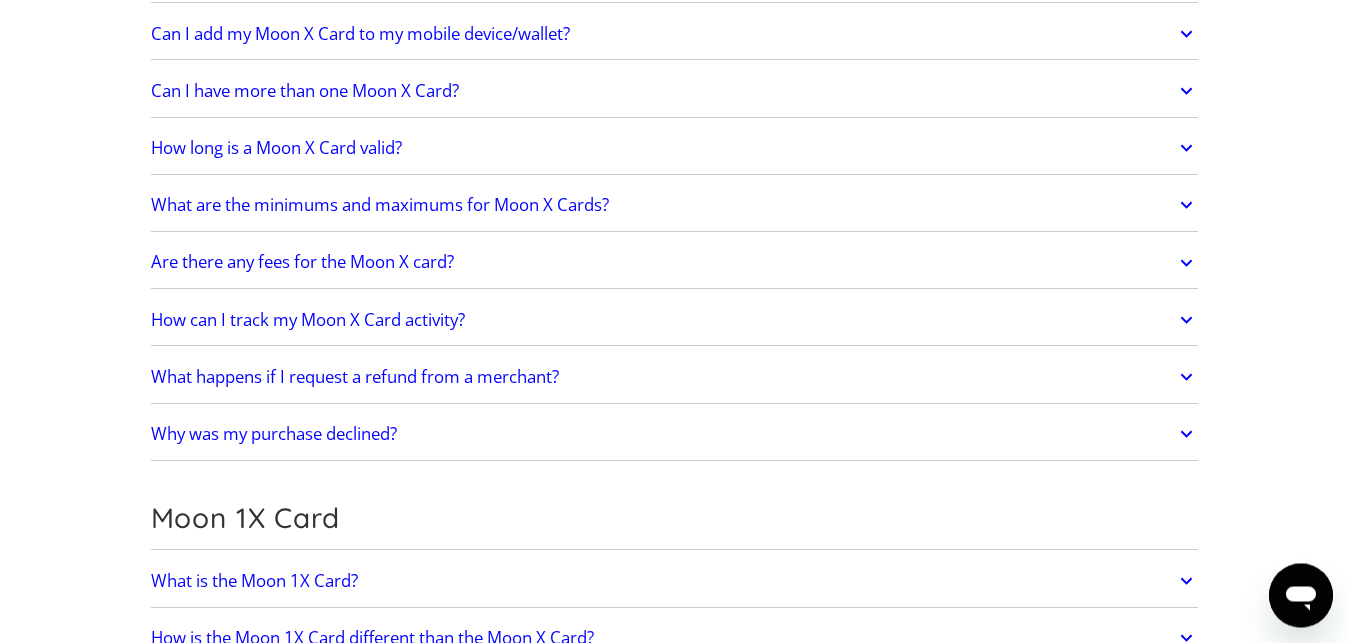 scroll, scrollTop: 1632, scrollLeft: 0, axis: vertical 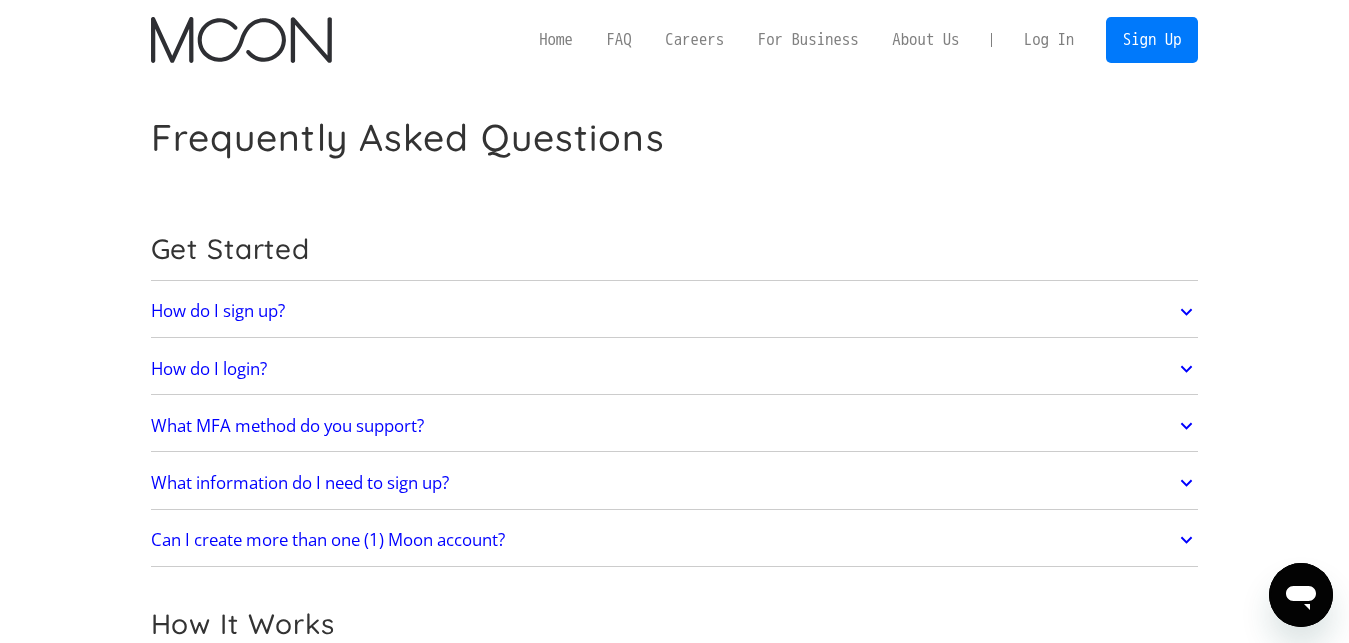 click on "Log In" at bounding box center (1049, 40) 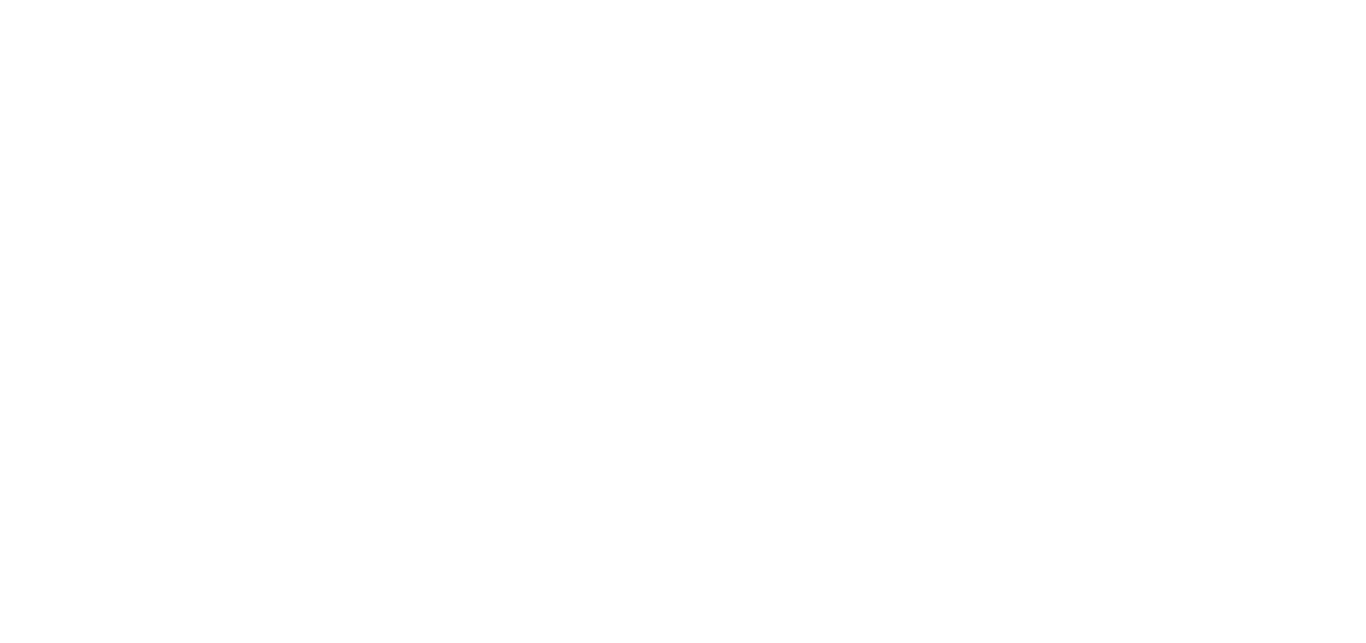 scroll, scrollTop: 0, scrollLeft: 0, axis: both 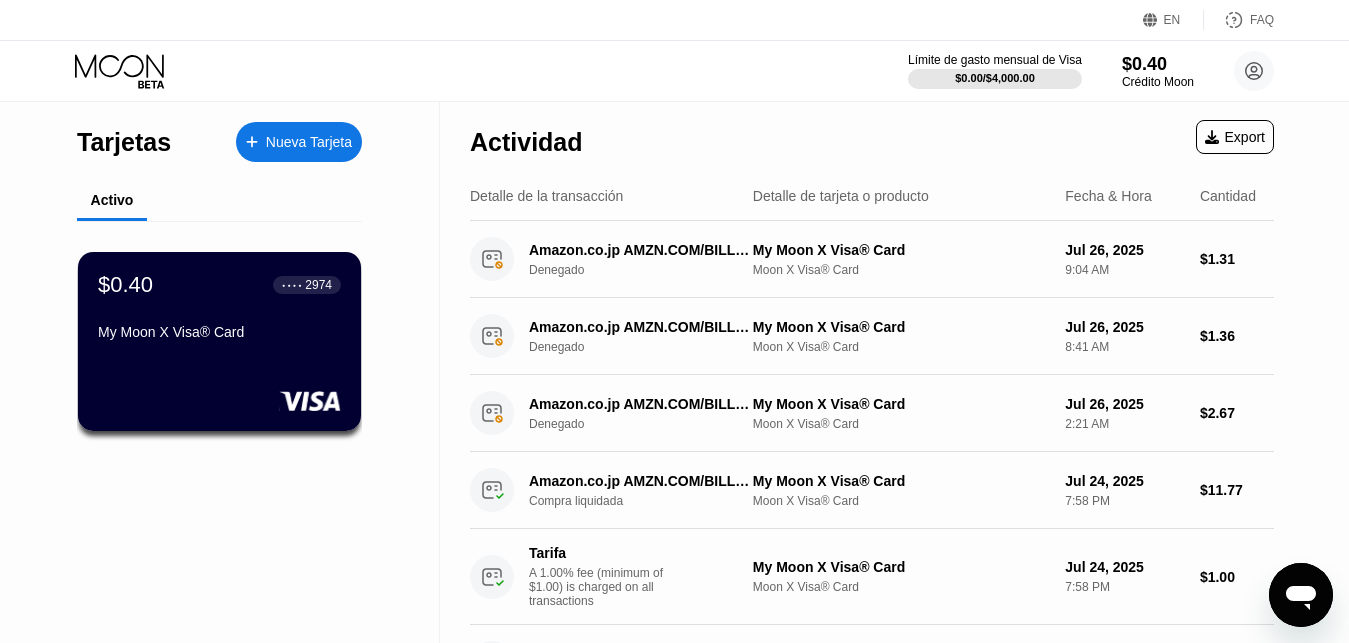 click 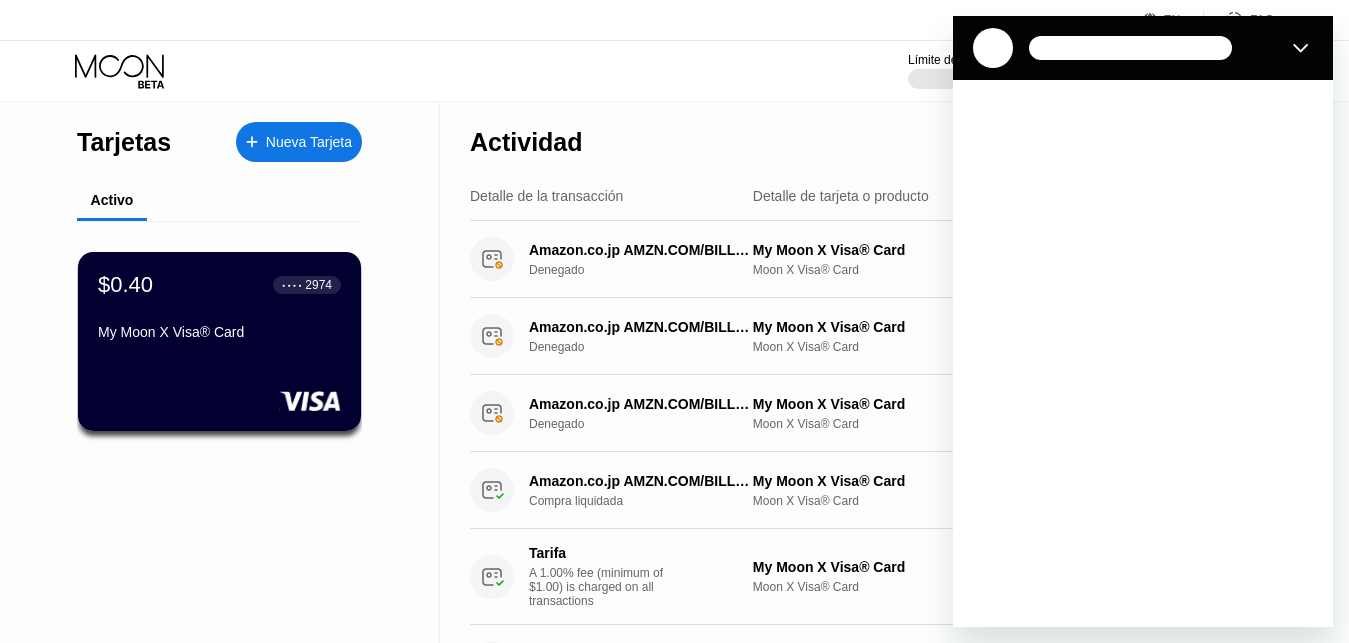 scroll, scrollTop: 0, scrollLeft: 0, axis: both 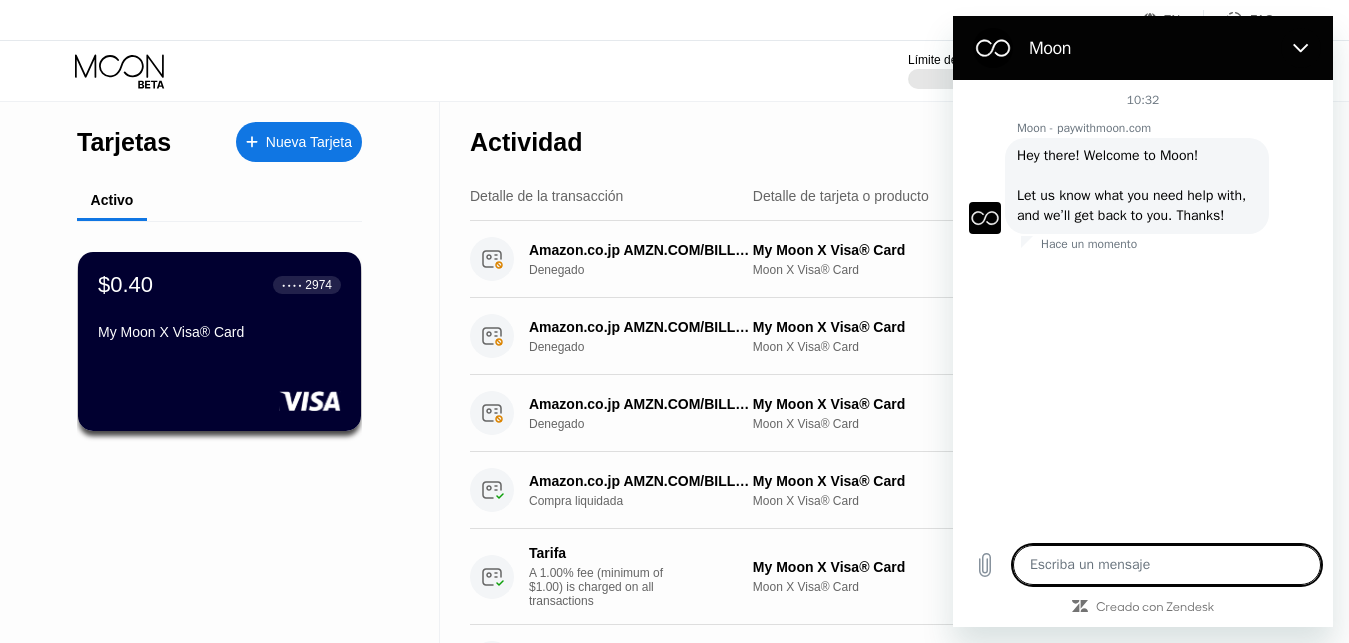 type on "x" 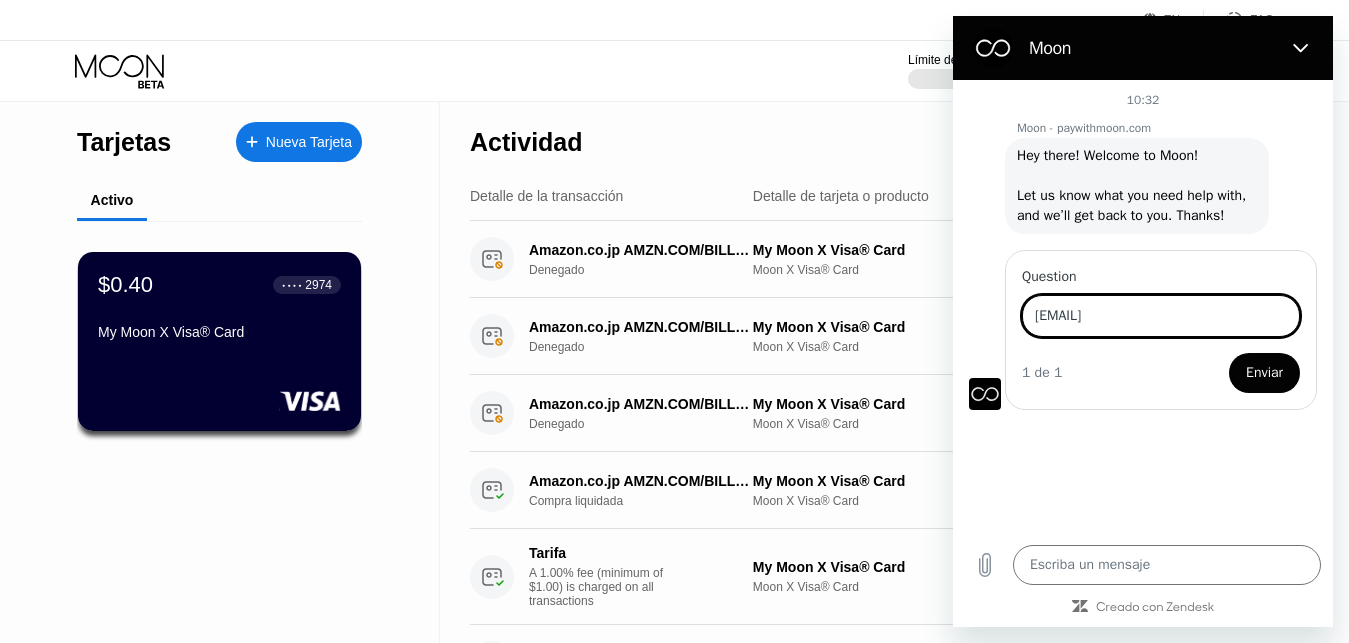 type on "[EMAIL]" 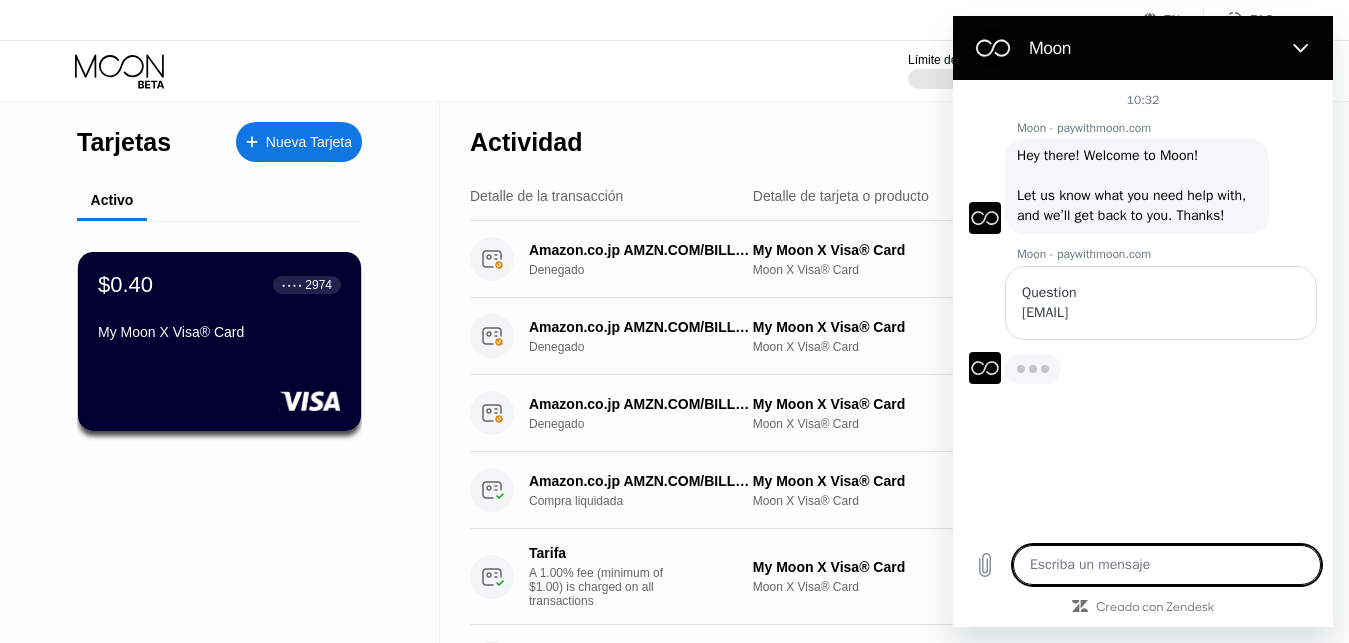 type on "x" 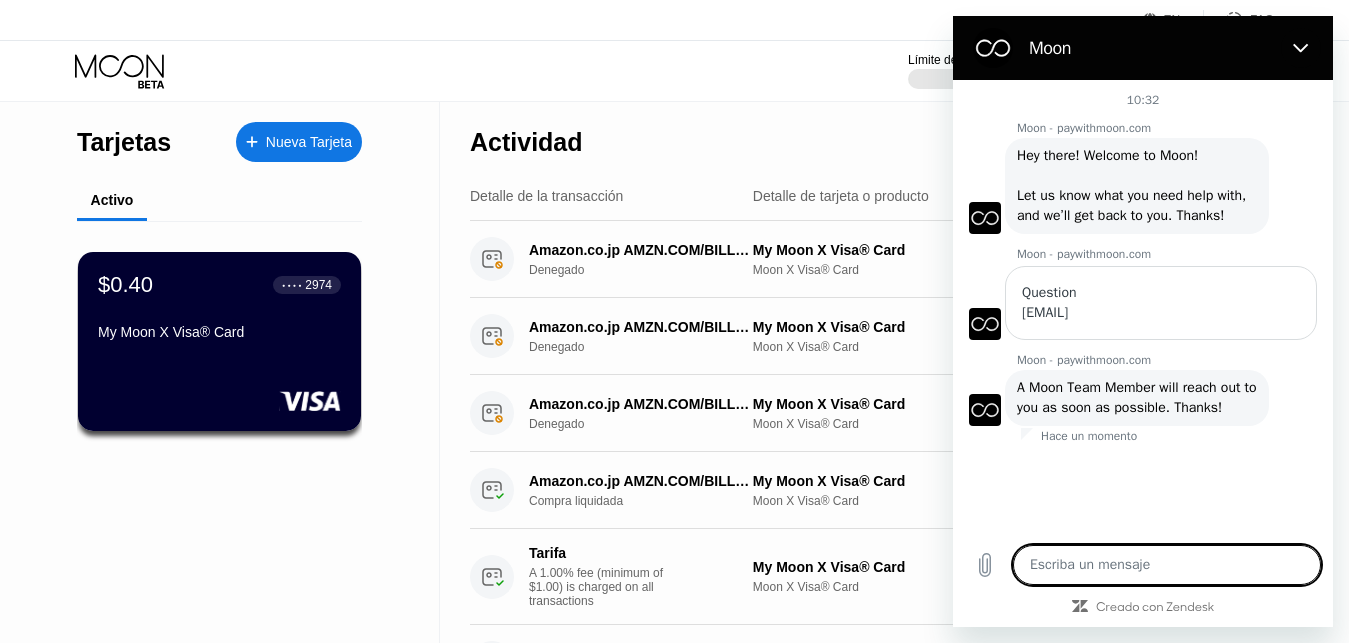 paste on "Hello,
I sent 59.61 USDT via TRC-20 to the address provided by Pay with Moon to purchase Moon credit.
The transaction has already been confirmed on the blockchain.
Here are the details:
TxID: [TXID]
Amount: 59.61 USDT
To: [ADDRESS]
Sent at: August 7, 2025, 01:08 UTC
Could you please confirm if the payment has been received and when the credit will be available?" 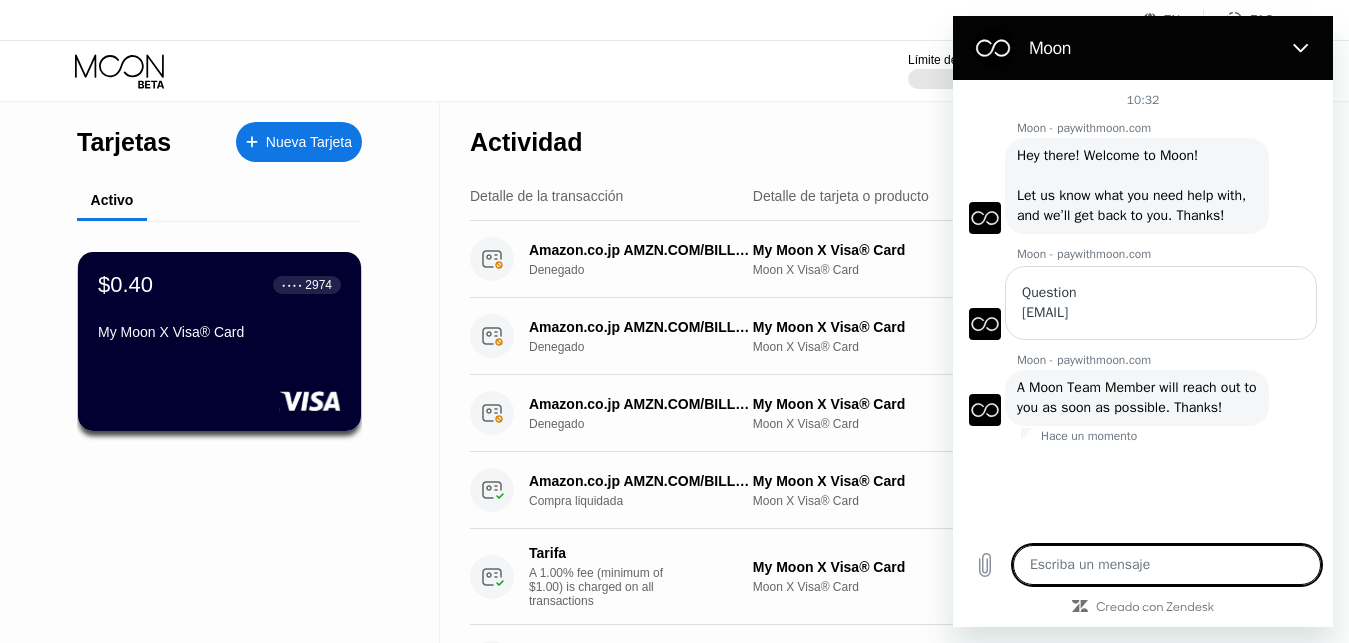 type on "Hello,
I sent 59.61 USDT via TRC-20 to the address provided by Pay with Moon to purchase Moon credit.
The transaction has already been confirmed on the blockchain.
Here are the details:
TxID: [TXID]
Amount: 59.61 USDT
To: [ADDRESS]
Sent at: August 7, 2025, 01:08 UTC
Could you please confirm if the payment has been received and when the credit will be available?" 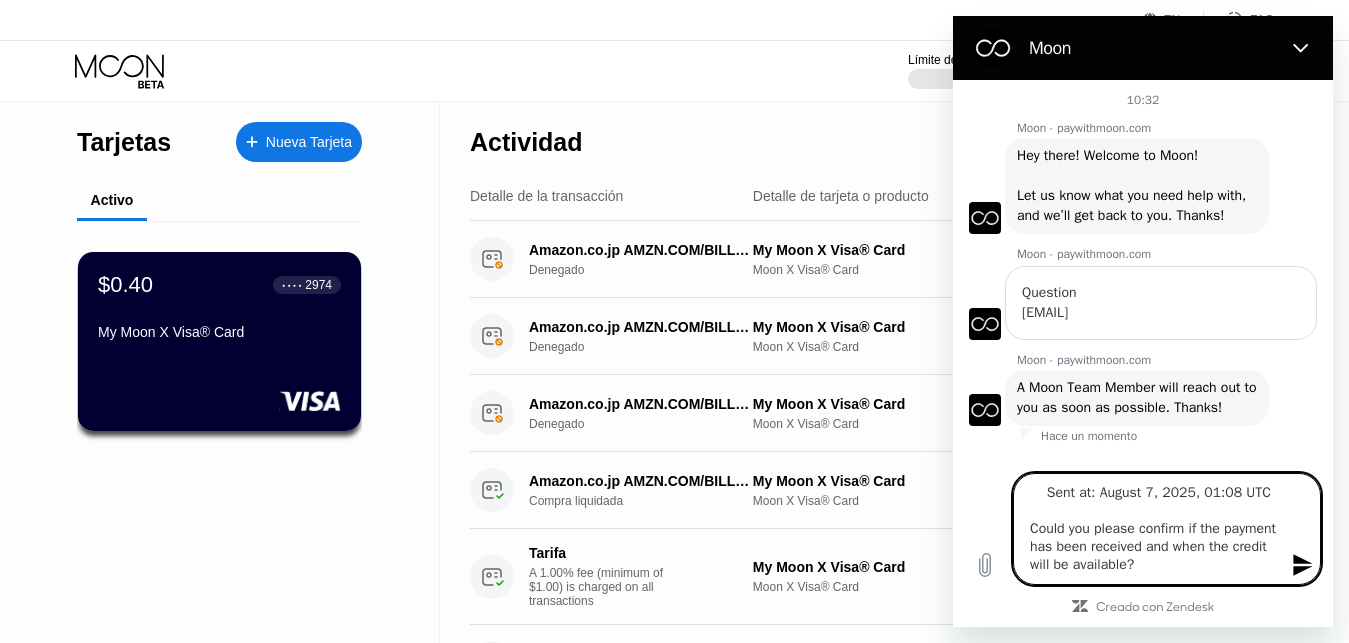 scroll, scrollTop: 342, scrollLeft: 0, axis: vertical 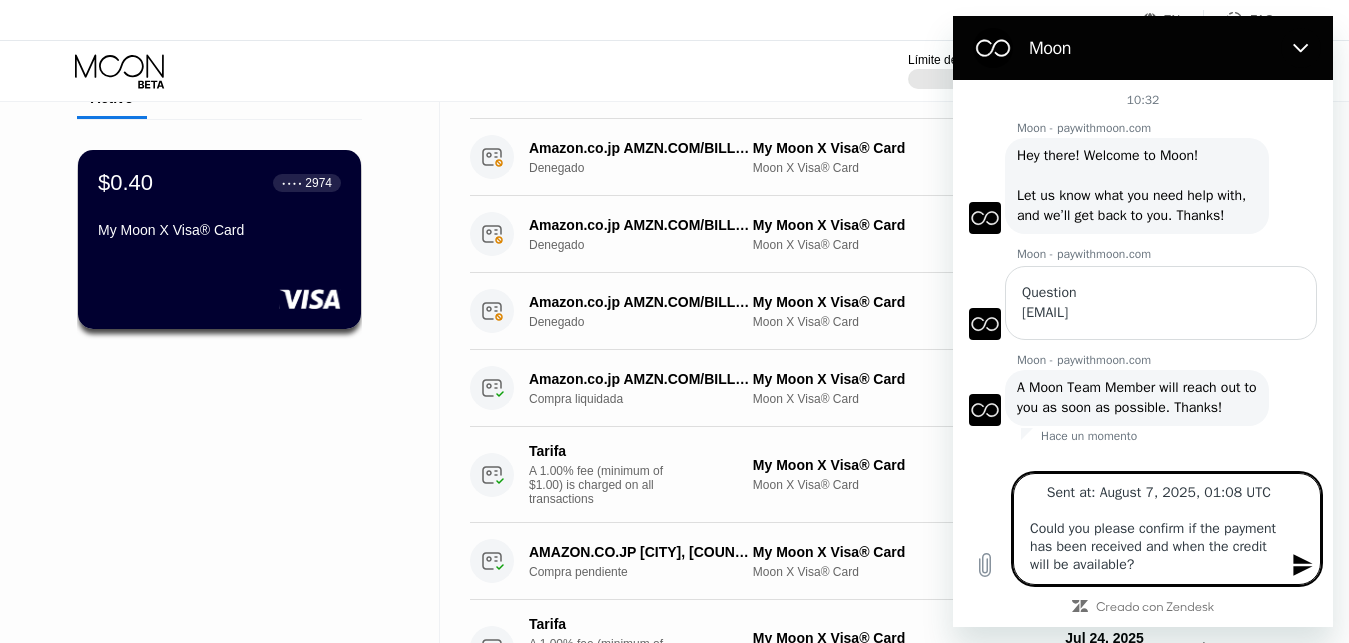 type 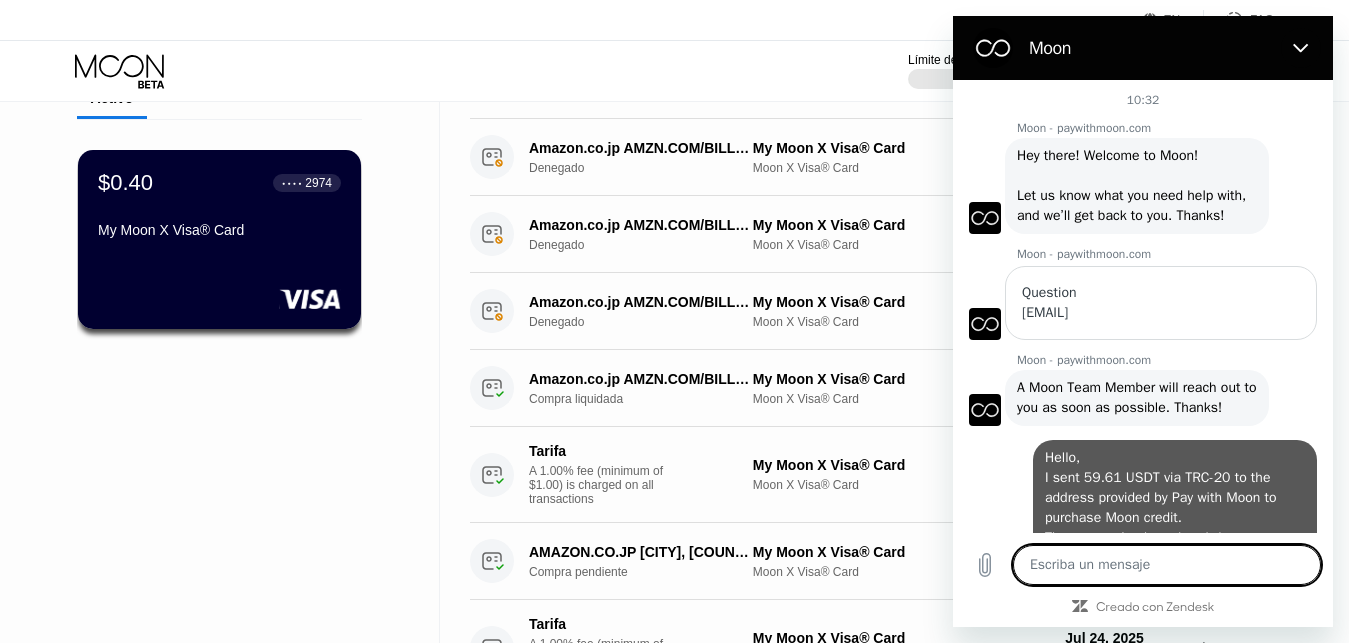 scroll, scrollTop: 0, scrollLeft: 0, axis: both 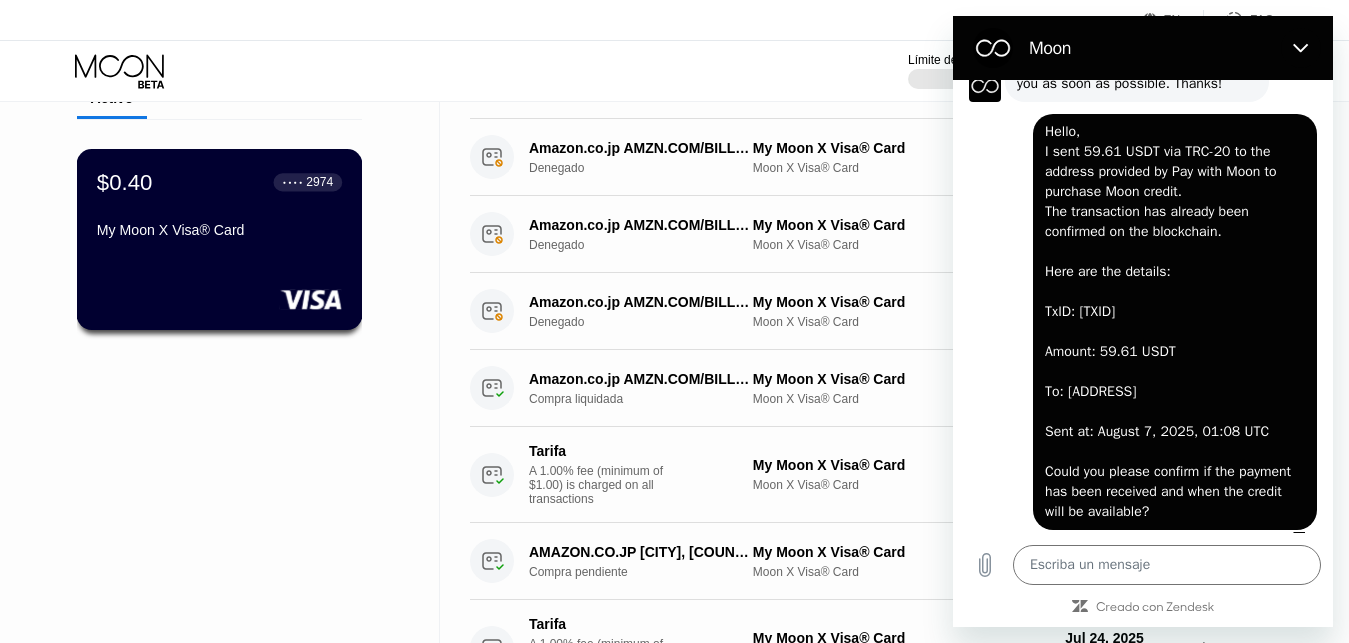 drag, startPoint x: 252, startPoint y: 241, endPoint x: 1096, endPoint y: 2, distance: 877.187 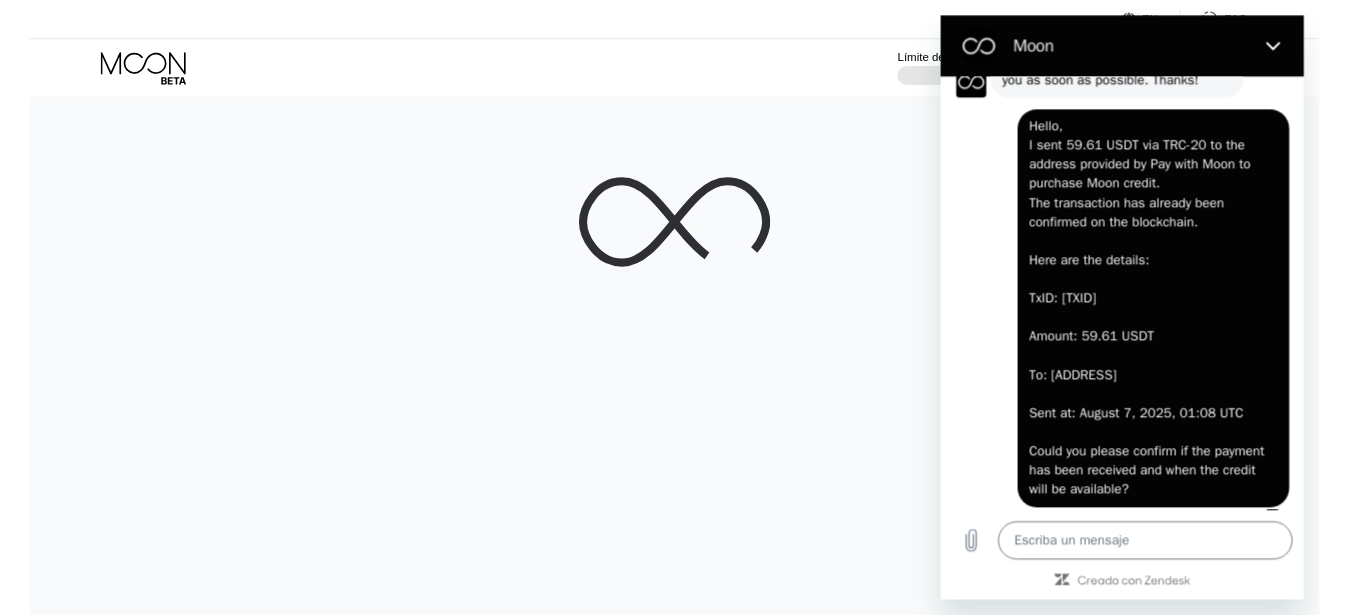 scroll, scrollTop: 0, scrollLeft: 0, axis: both 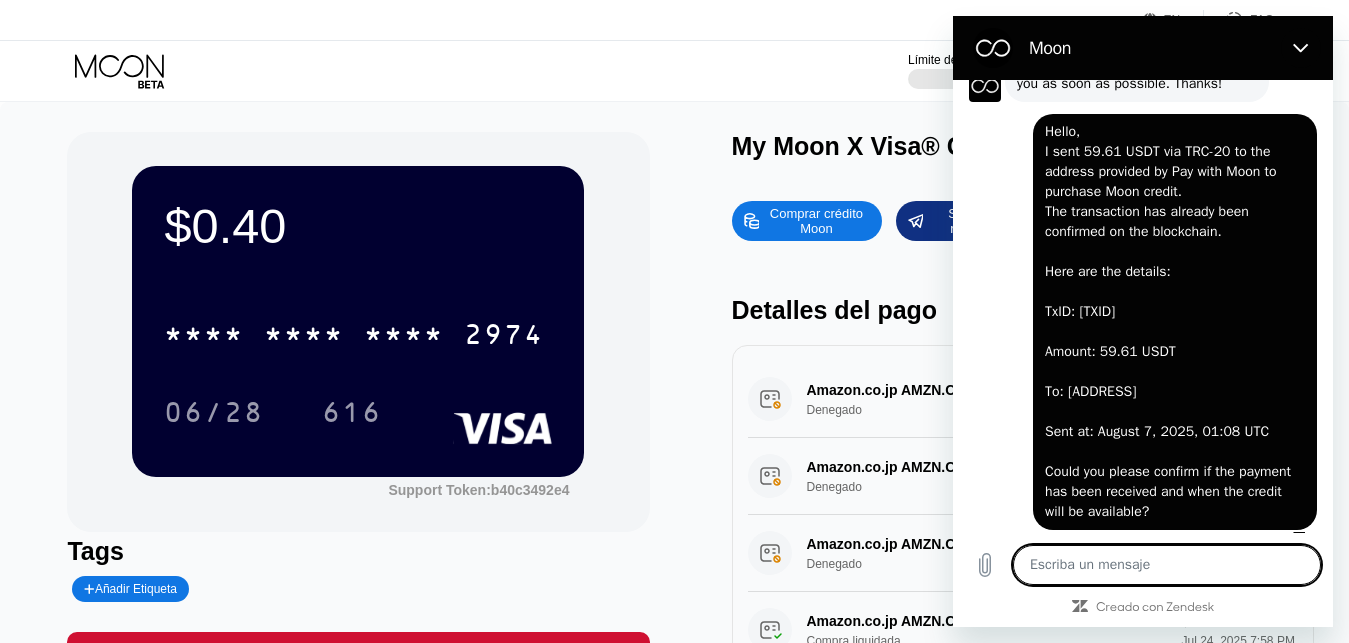type on "x" 